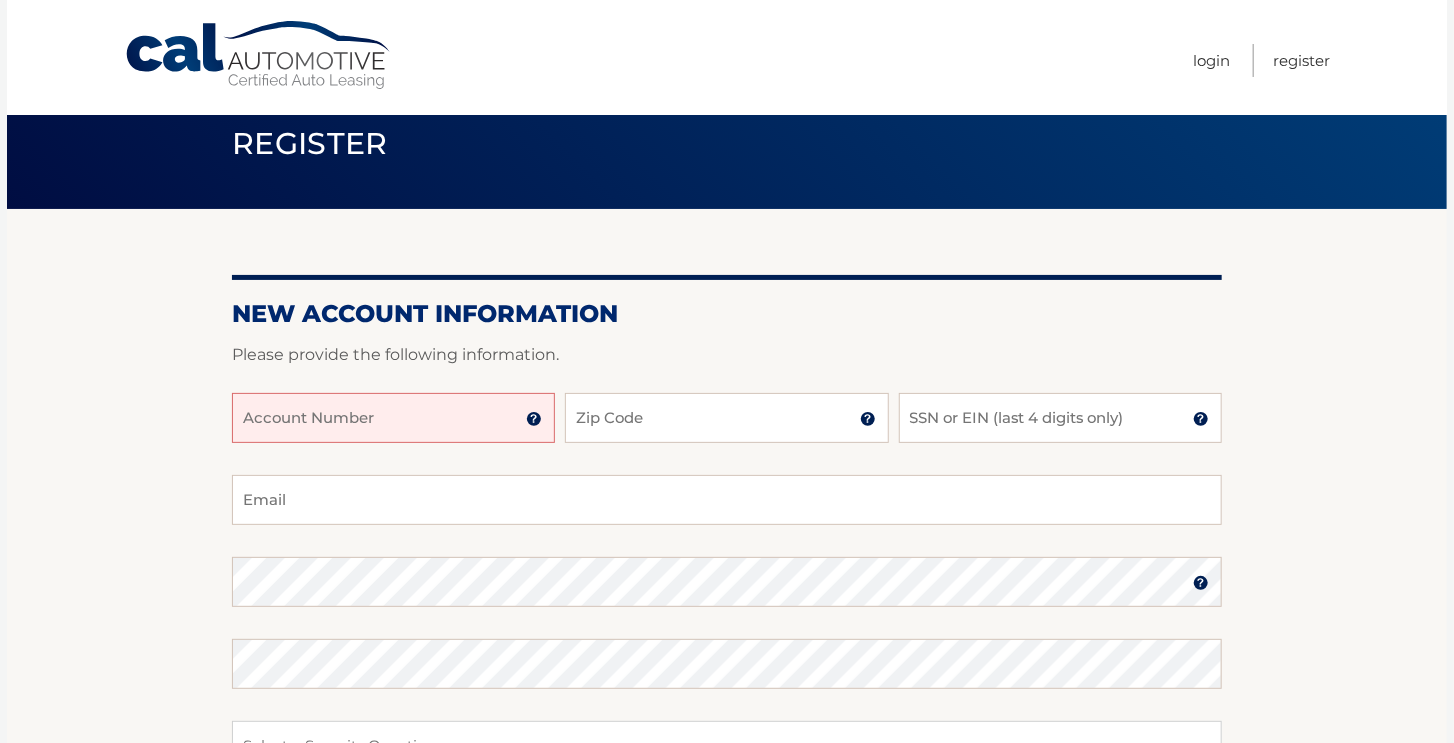 scroll, scrollTop: 39, scrollLeft: 0, axis: vertical 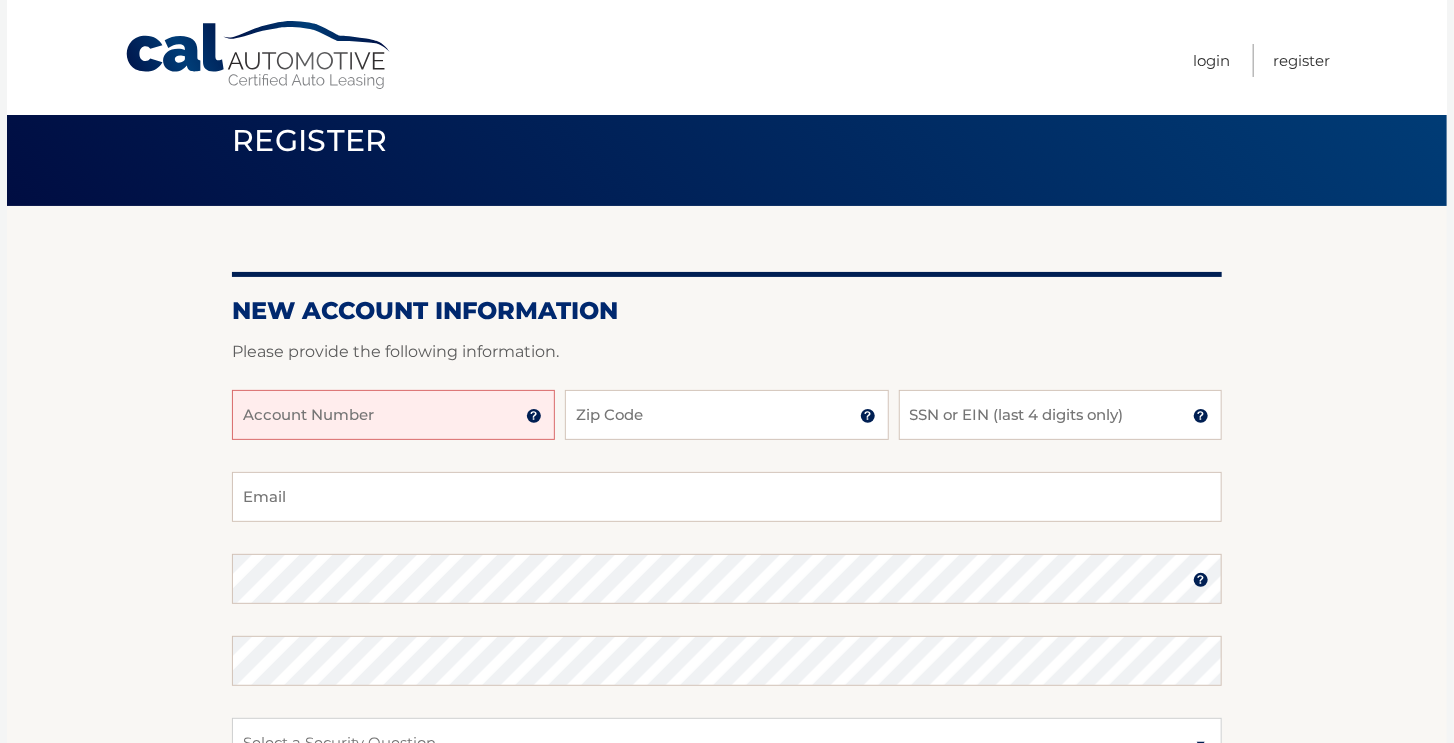 click on "Account Number" at bounding box center [393, 415] 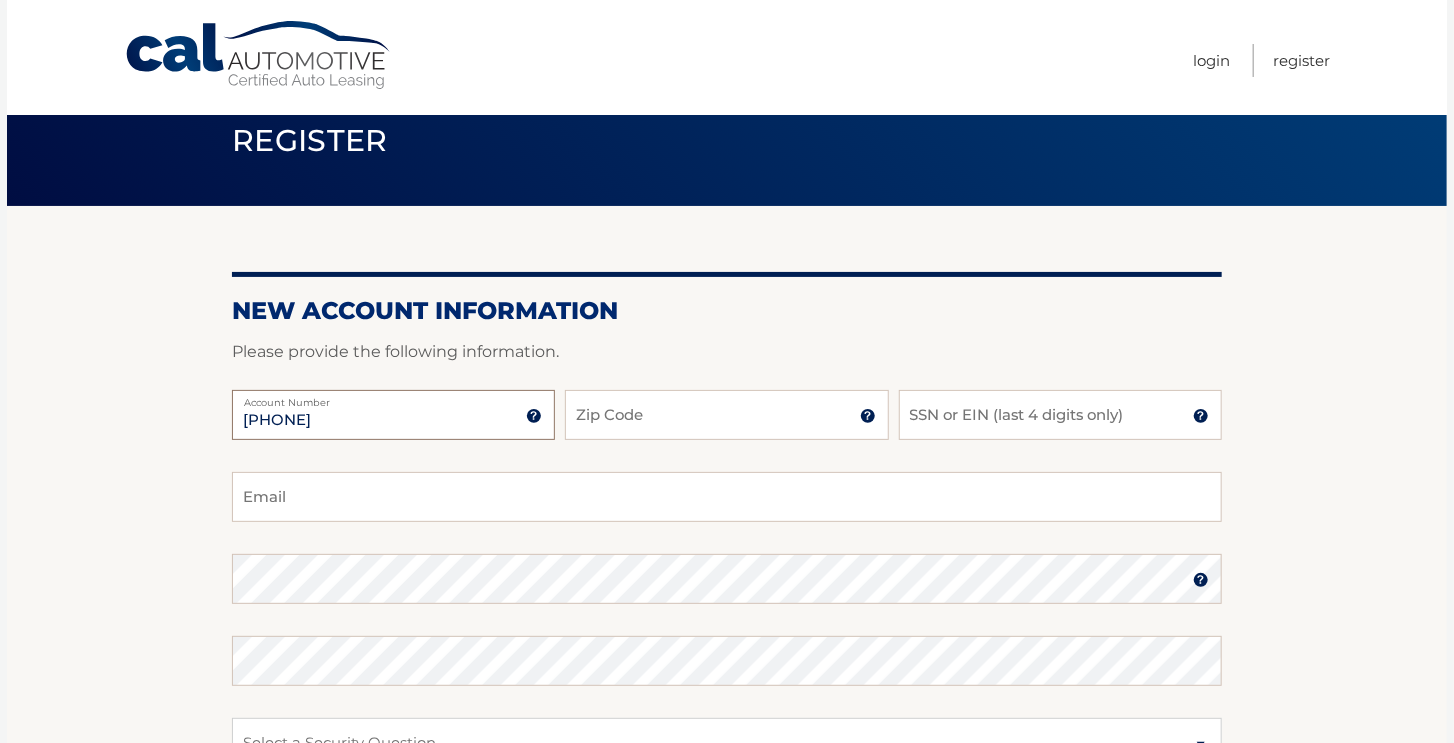 type on "[PHONE]" 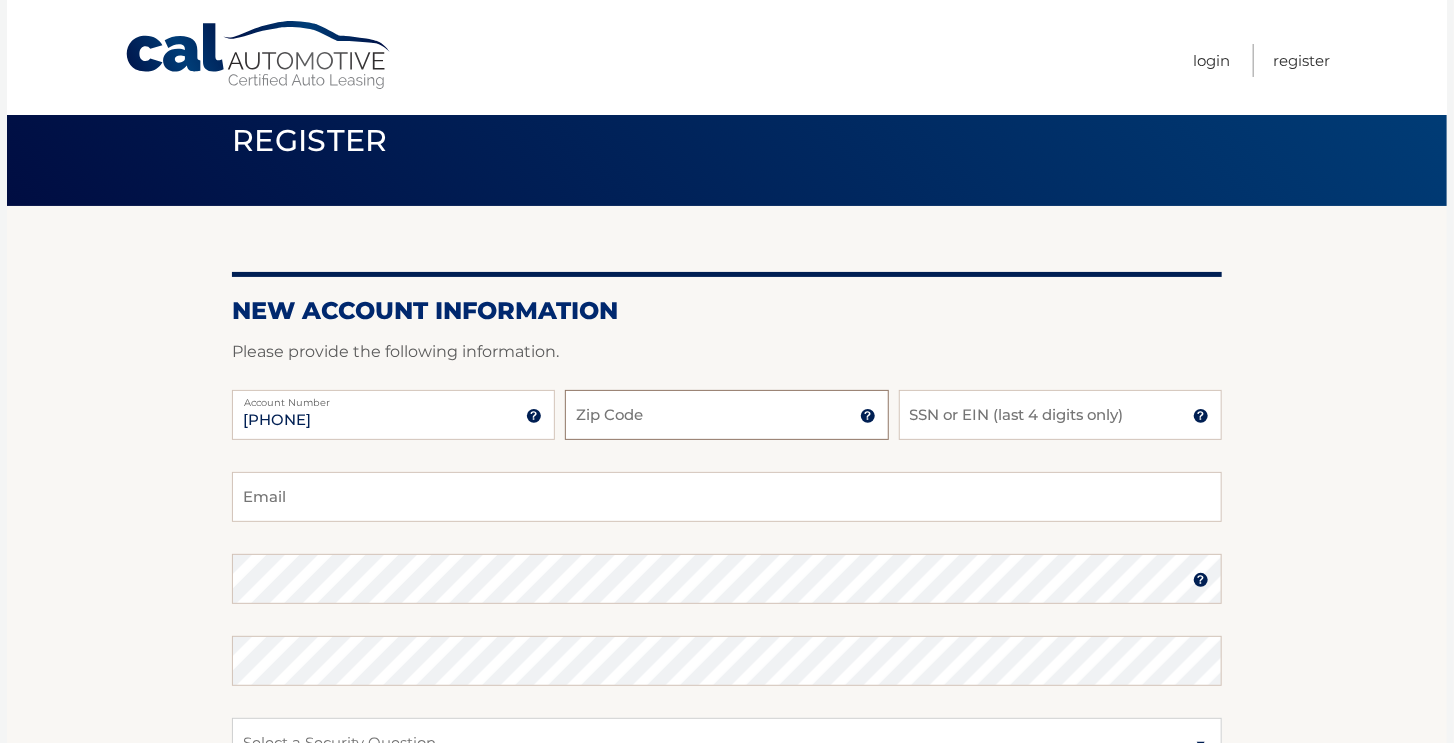 click on "Zip Code" at bounding box center (726, 415) 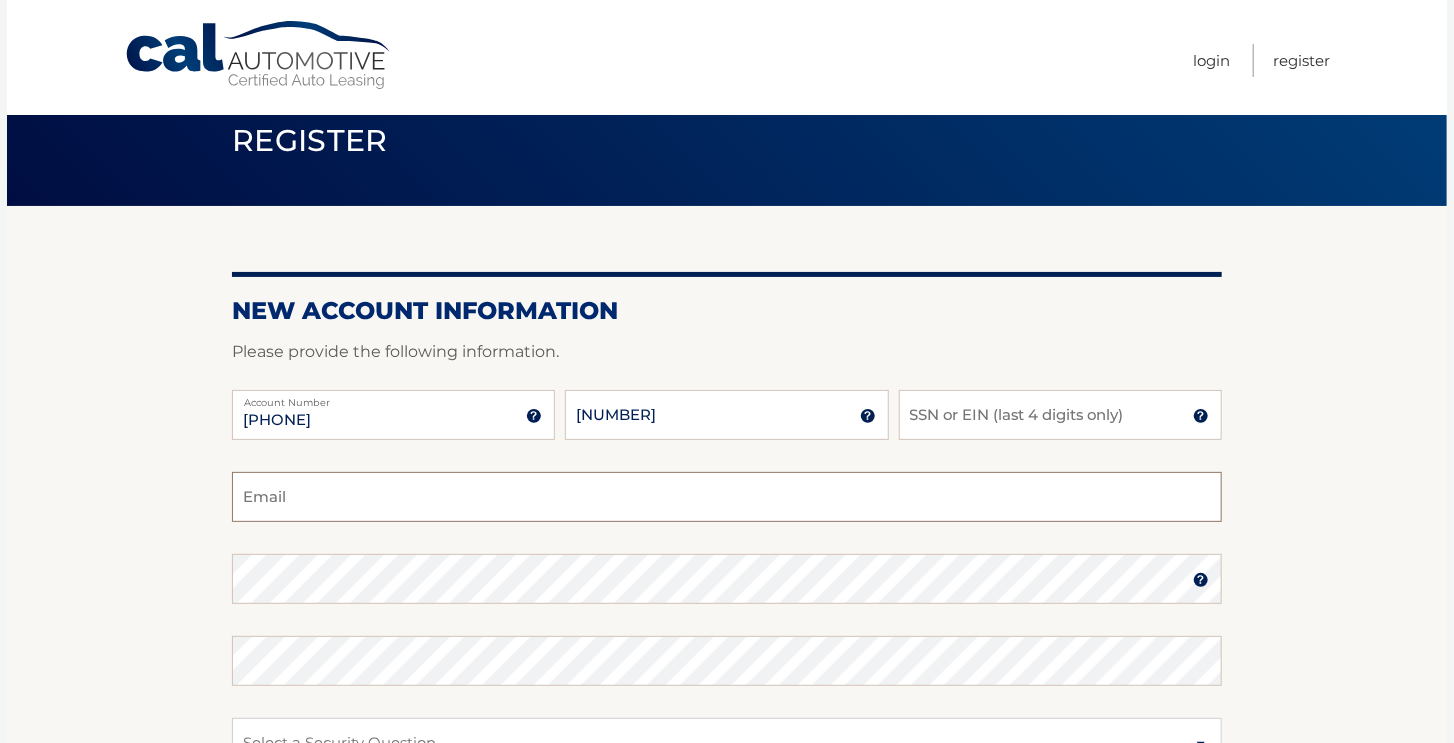 type on "ckunkel07@example.com" 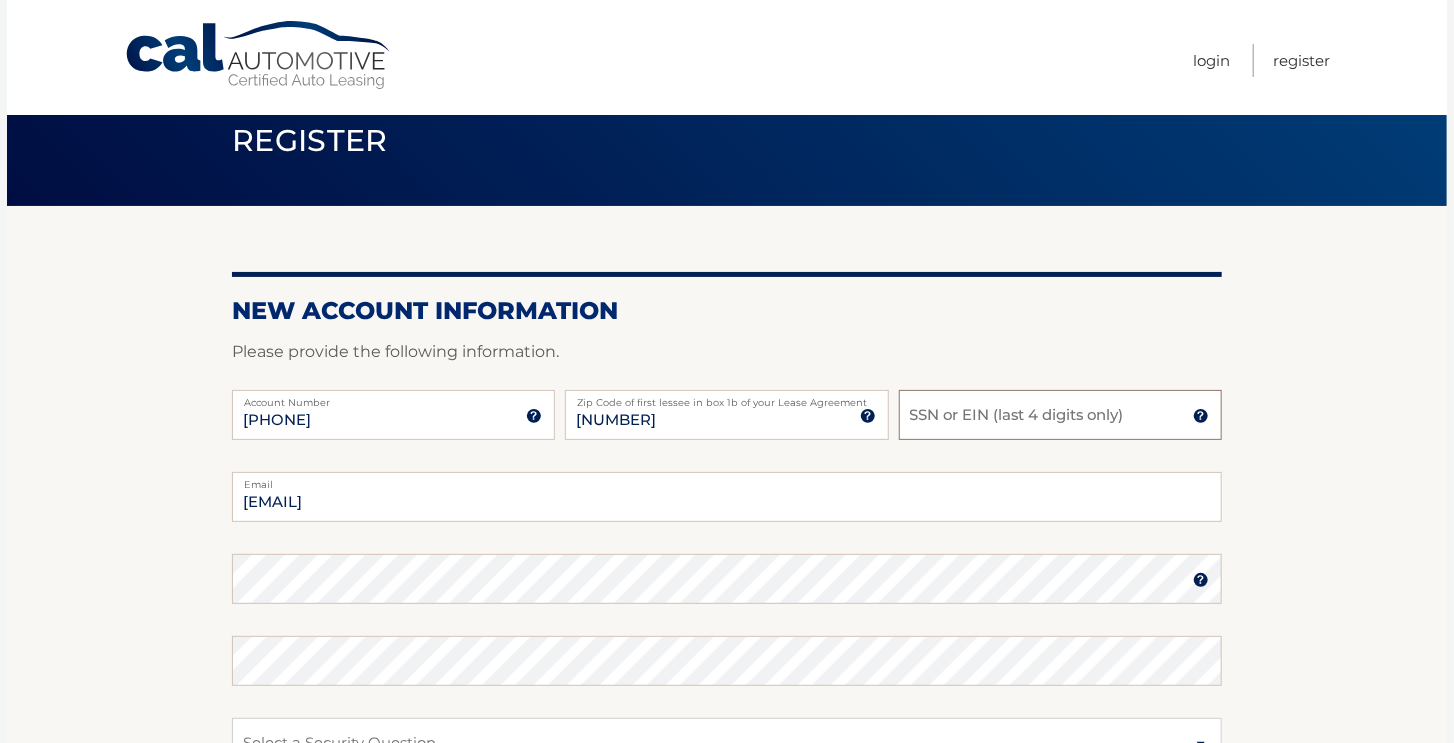 click on "SSN or EIN (last 4 digits only)" at bounding box center (1060, 415) 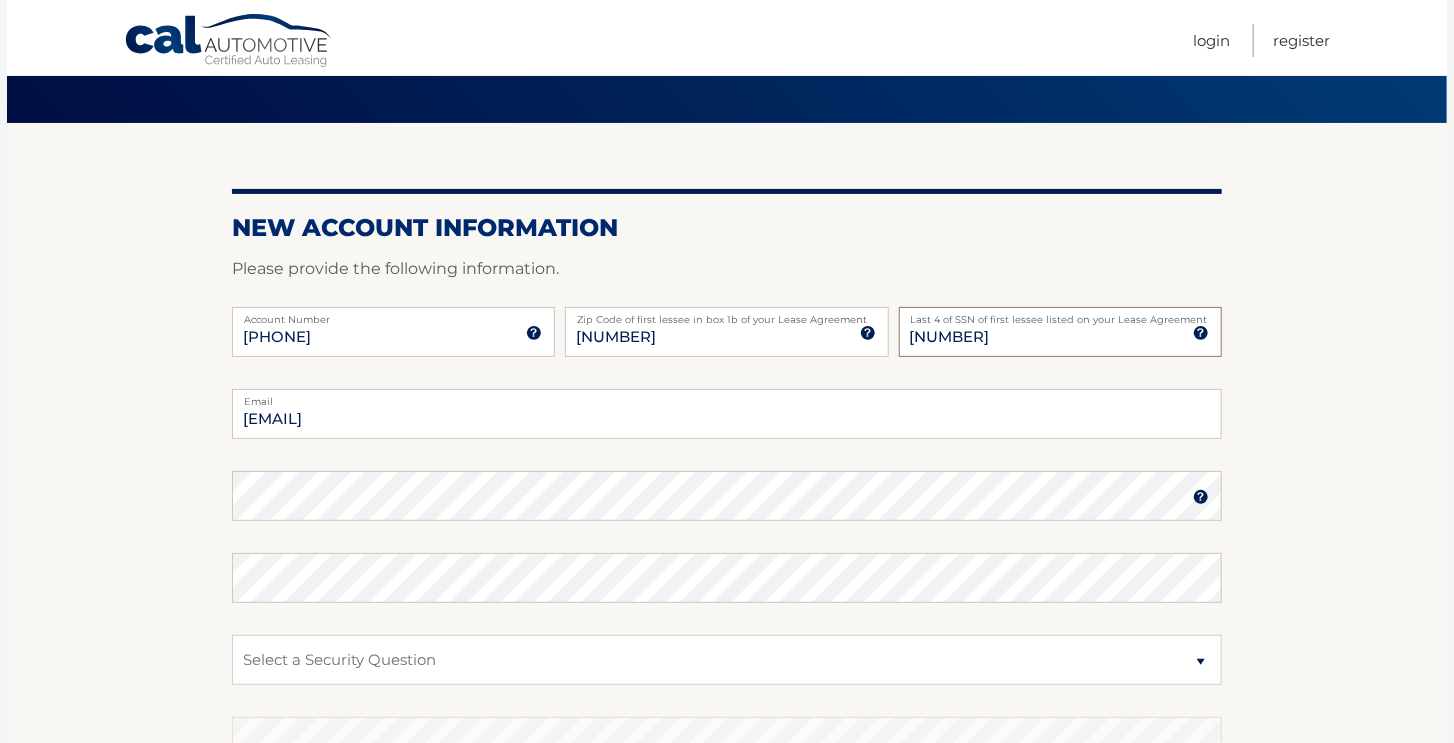 scroll, scrollTop: 200, scrollLeft: 0, axis: vertical 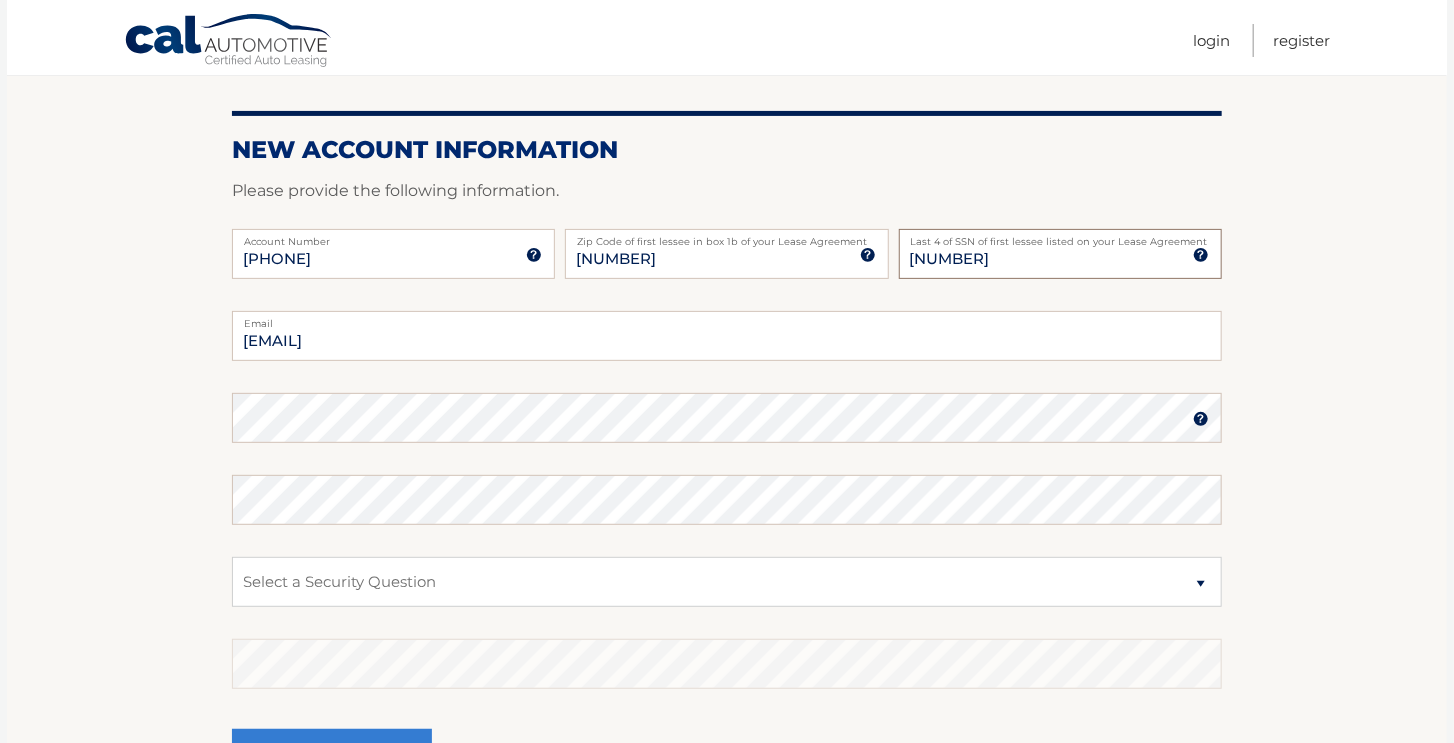 type on "2965" 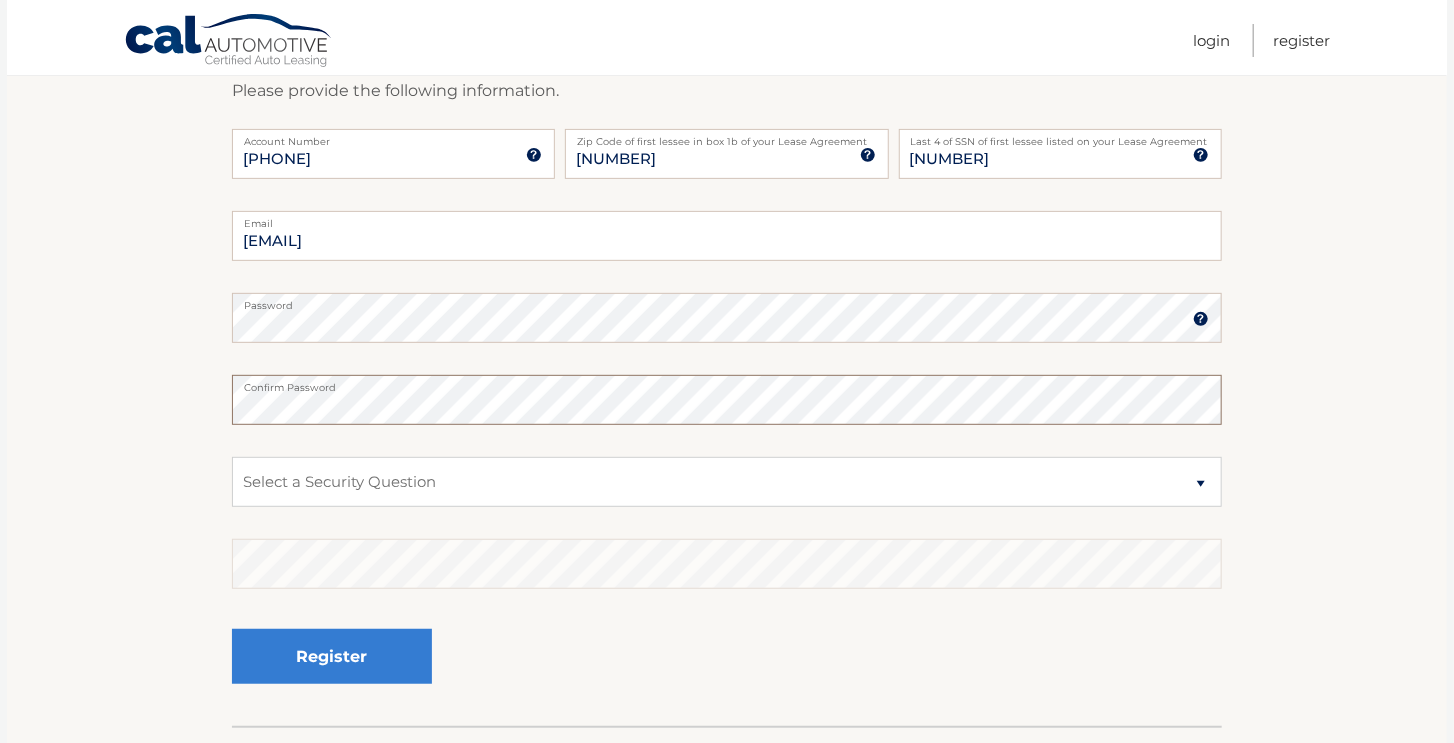 scroll, scrollTop: 302, scrollLeft: 0, axis: vertical 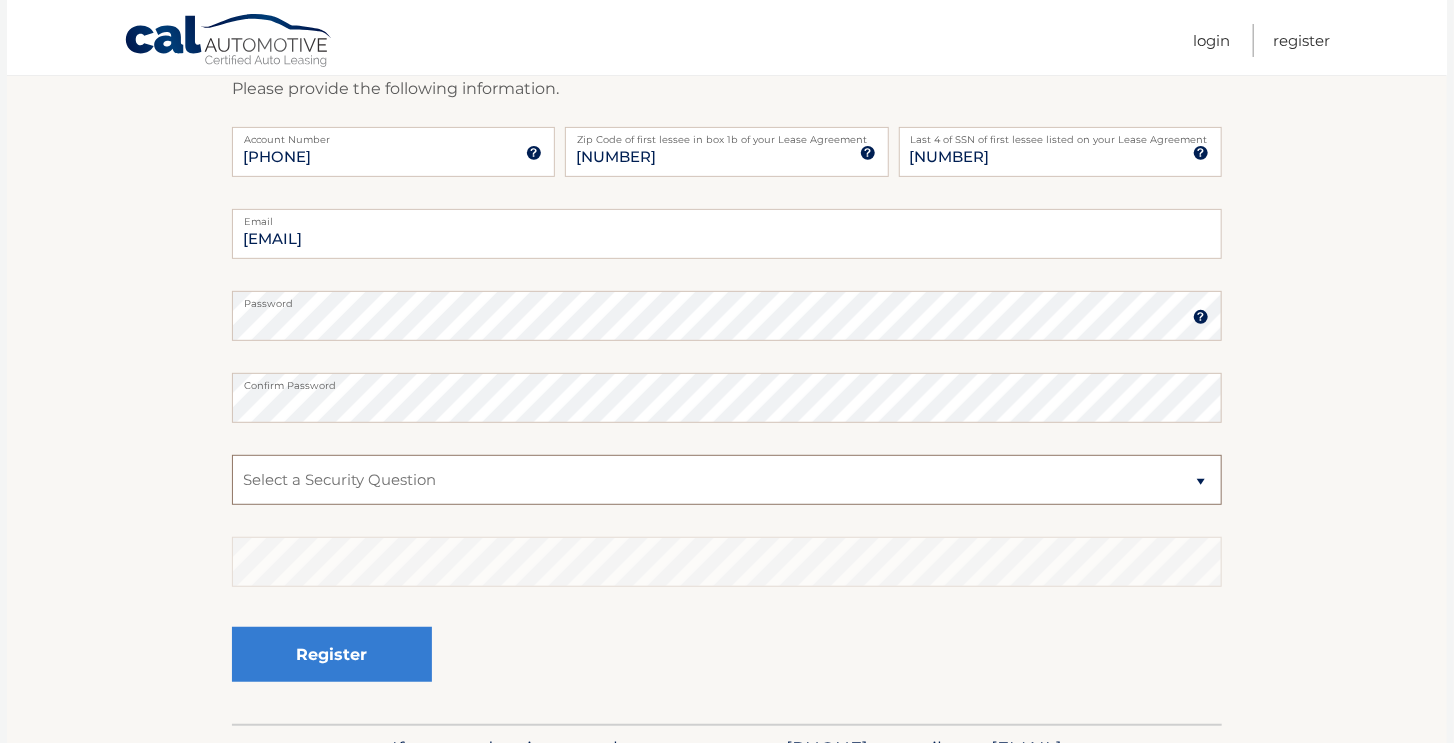 click on "Select a Security Question
What was the name of your elementary school?
What is your mother’s maiden name?
What street did you live on in the third grade?
In what city or town was your first job?
What was your childhood phone number including area code? (e.g., 000-000-0000)" at bounding box center (727, 480) 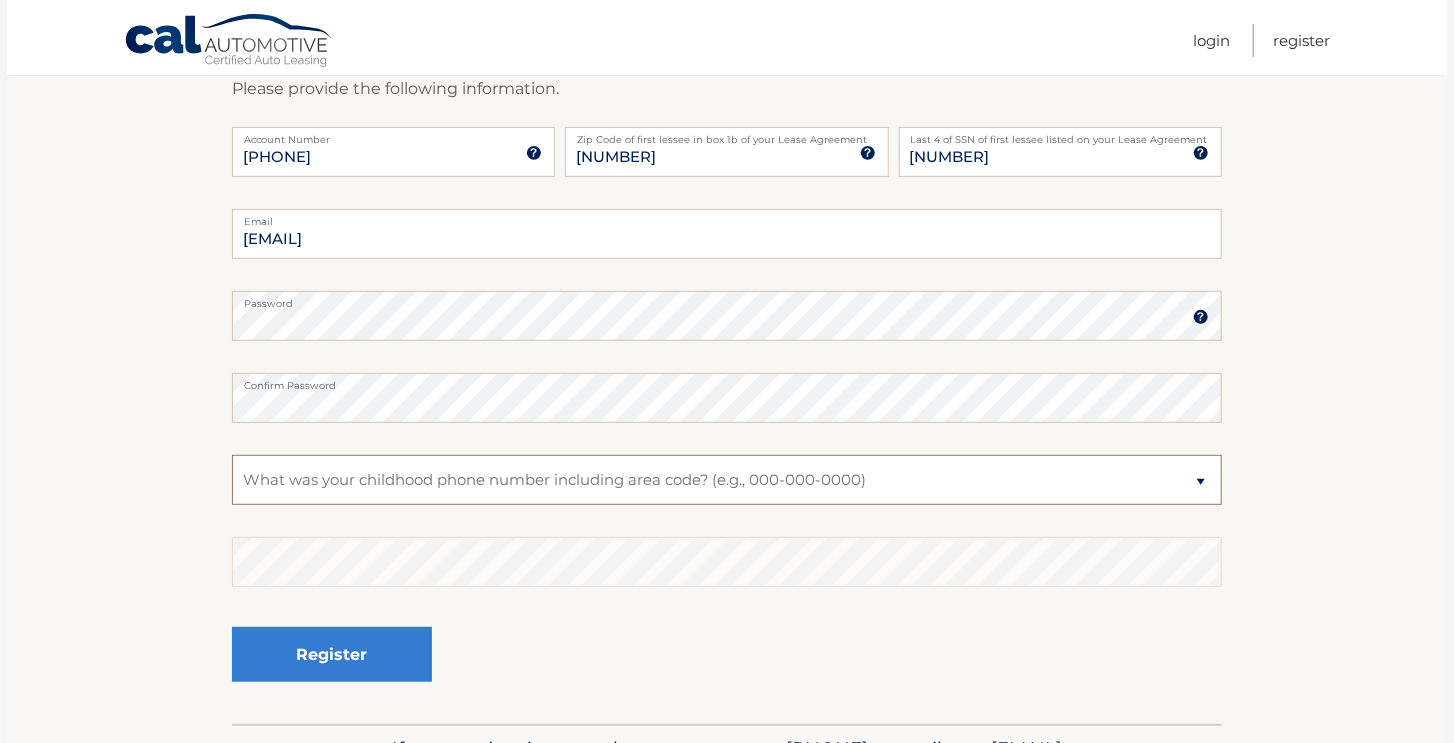 click on "Select a Security Question
What was the name of your elementary school?
What is your mother’s maiden name?
What street did you live on in the third grade?
In what city or town was your first job?
What was your childhood phone number including area code? (e.g., 000-000-0000)" at bounding box center [727, 480] 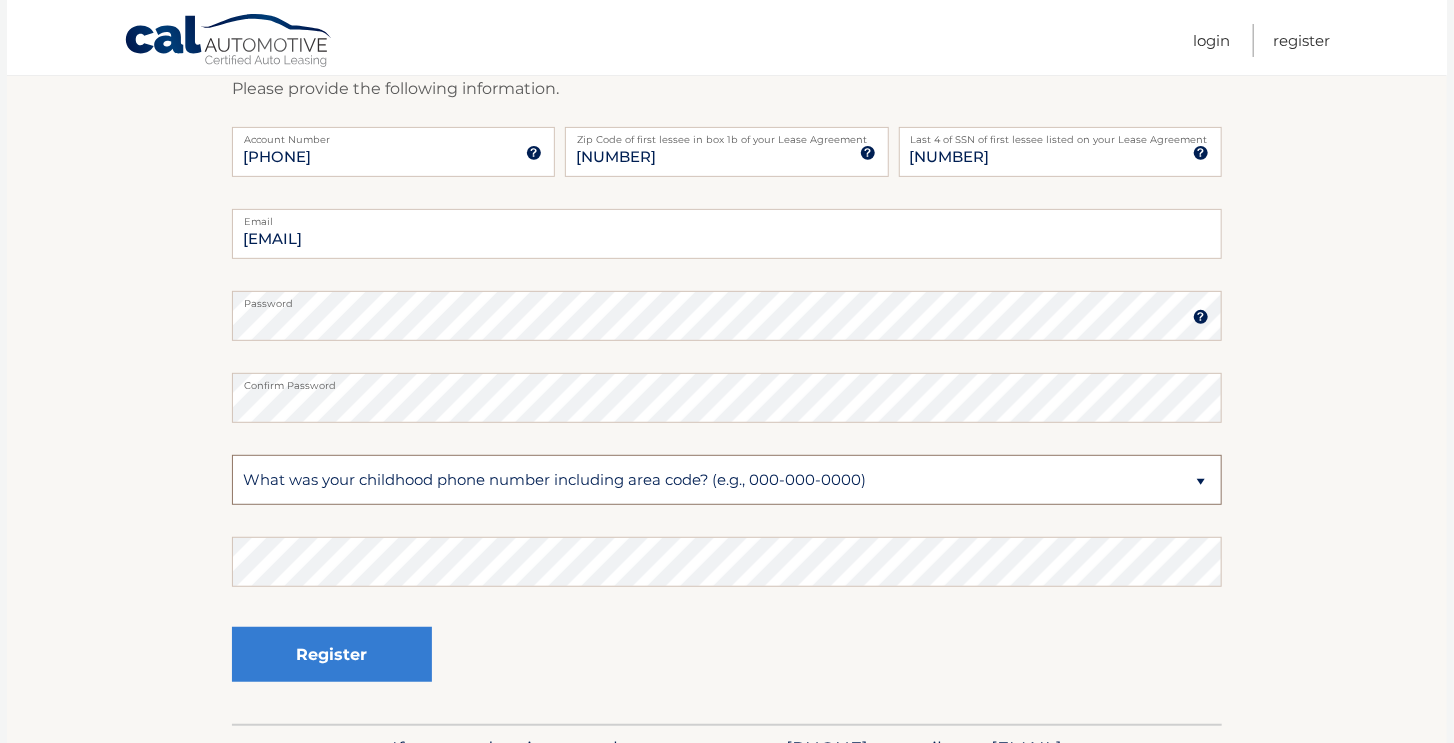 click on "Select a Security Question
What was the name of your elementary school?
What is your mother’s maiden name?
What street did you live on in the third grade?
In what city or town was your first job?
What was your childhood phone number including area code? (e.g., 000-000-0000)" at bounding box center (727, 480) 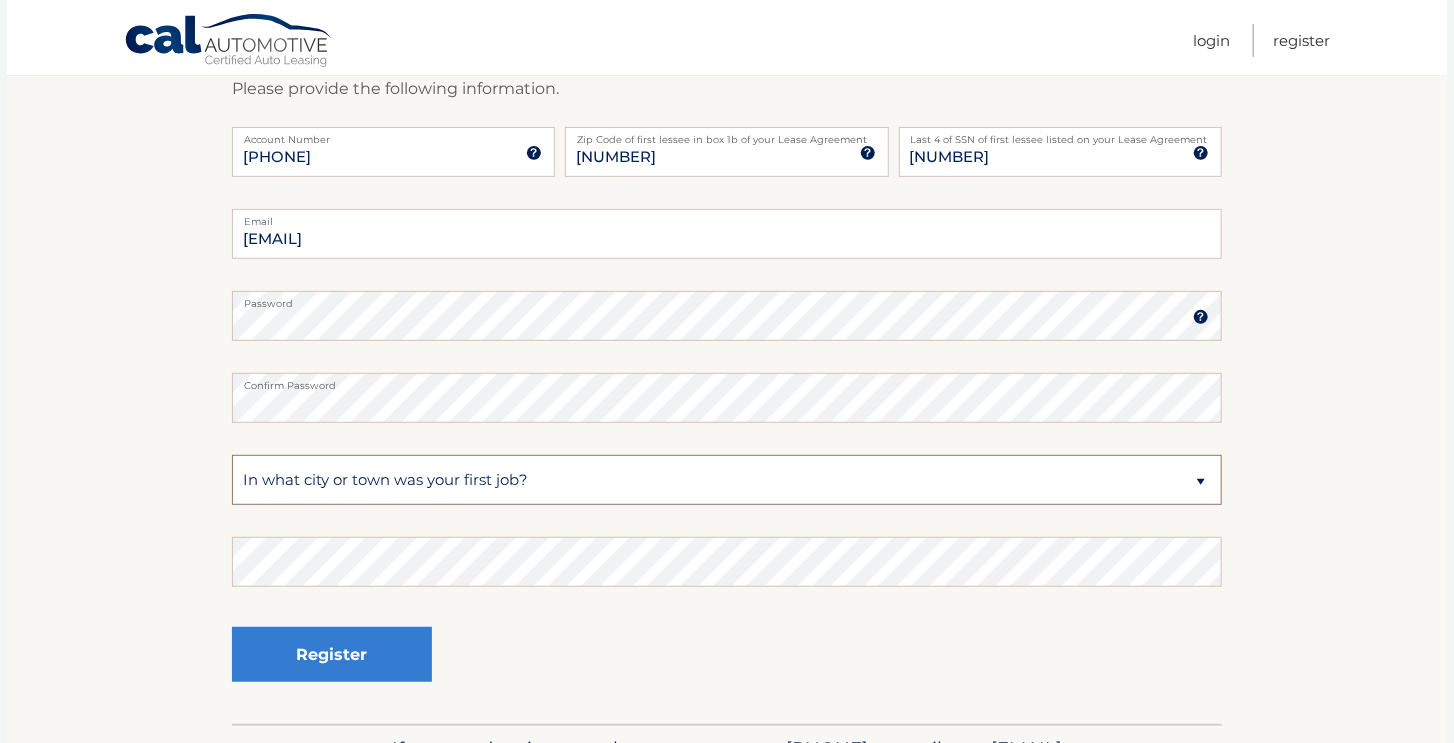 click on "Select a Security Question
What was the name of your elementary school?
What is your mother’s maiden name?
What street did you live on in the third grade?
In what city or town was your first job?
What was your childhood phone number including area code? (e.g., 000-000-0000)" at bounding box center (727, 480) 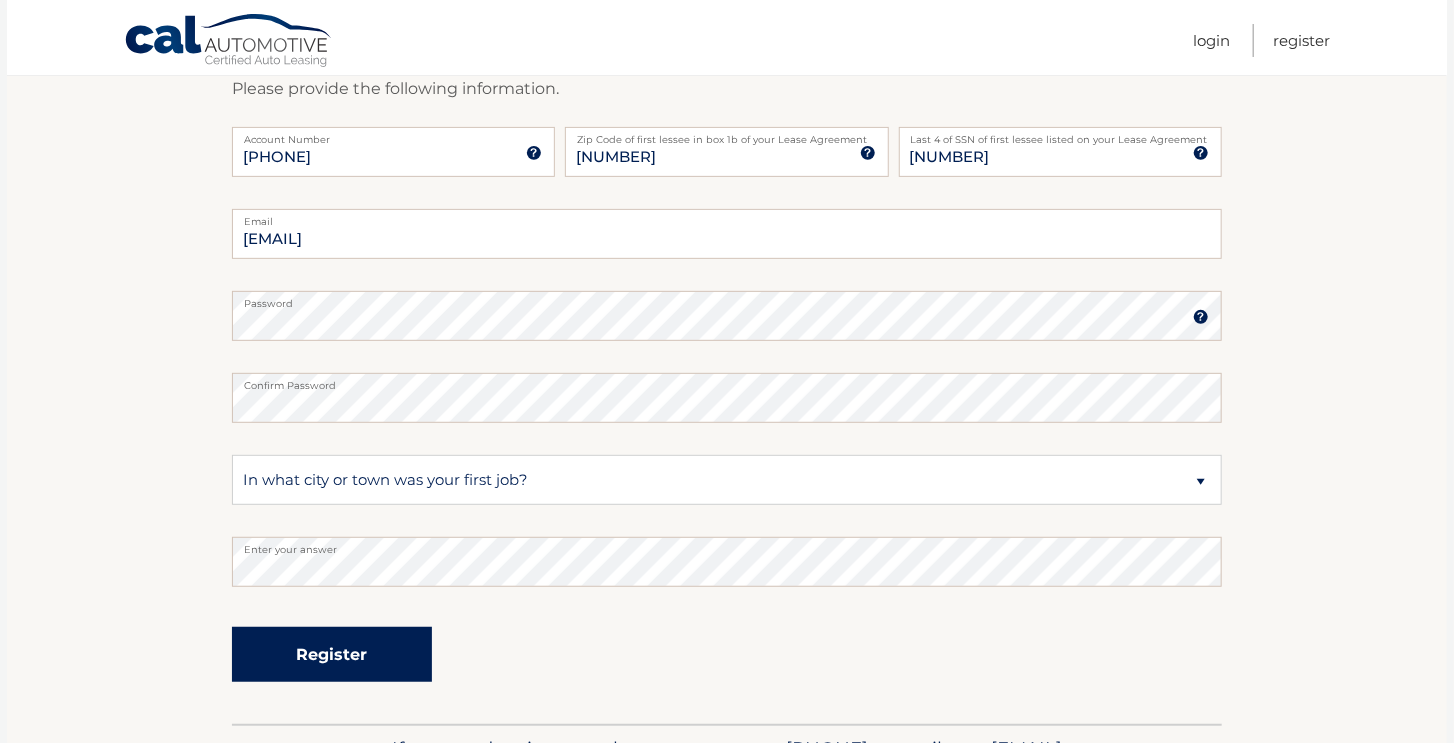 click on "Register" at bounding box center (332, 654) 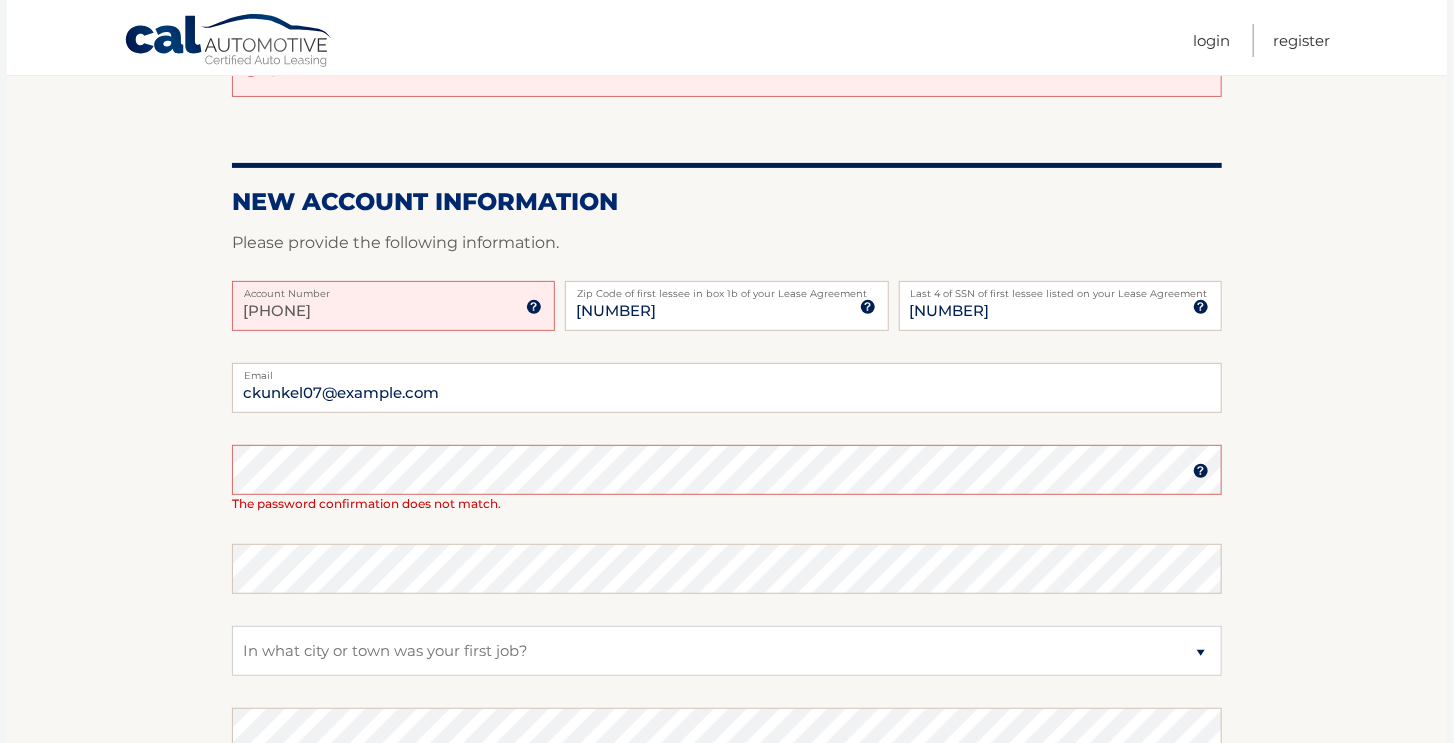 scroll, scrollTop: 212, scrollLeft: 0, axis: vertical 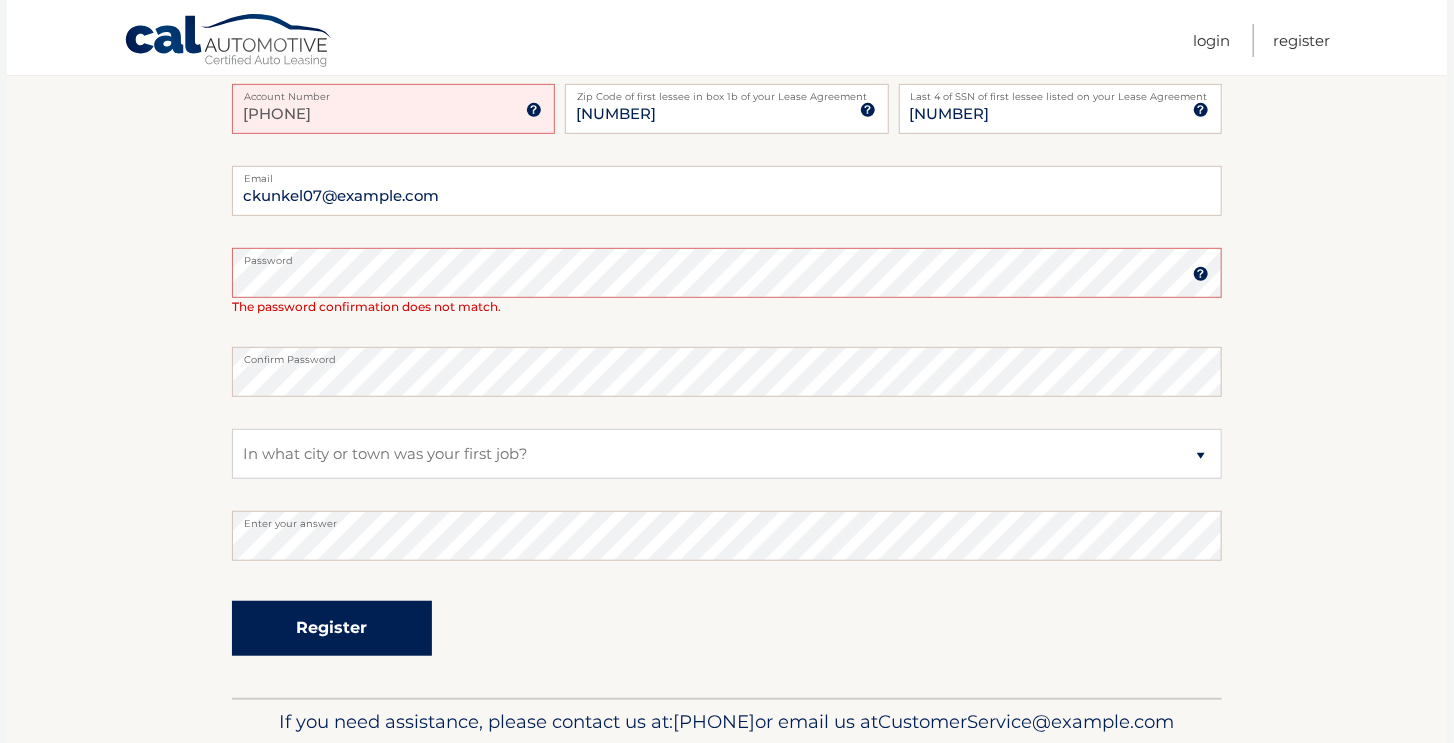 click on "Register" at bounding box center (332, 628) 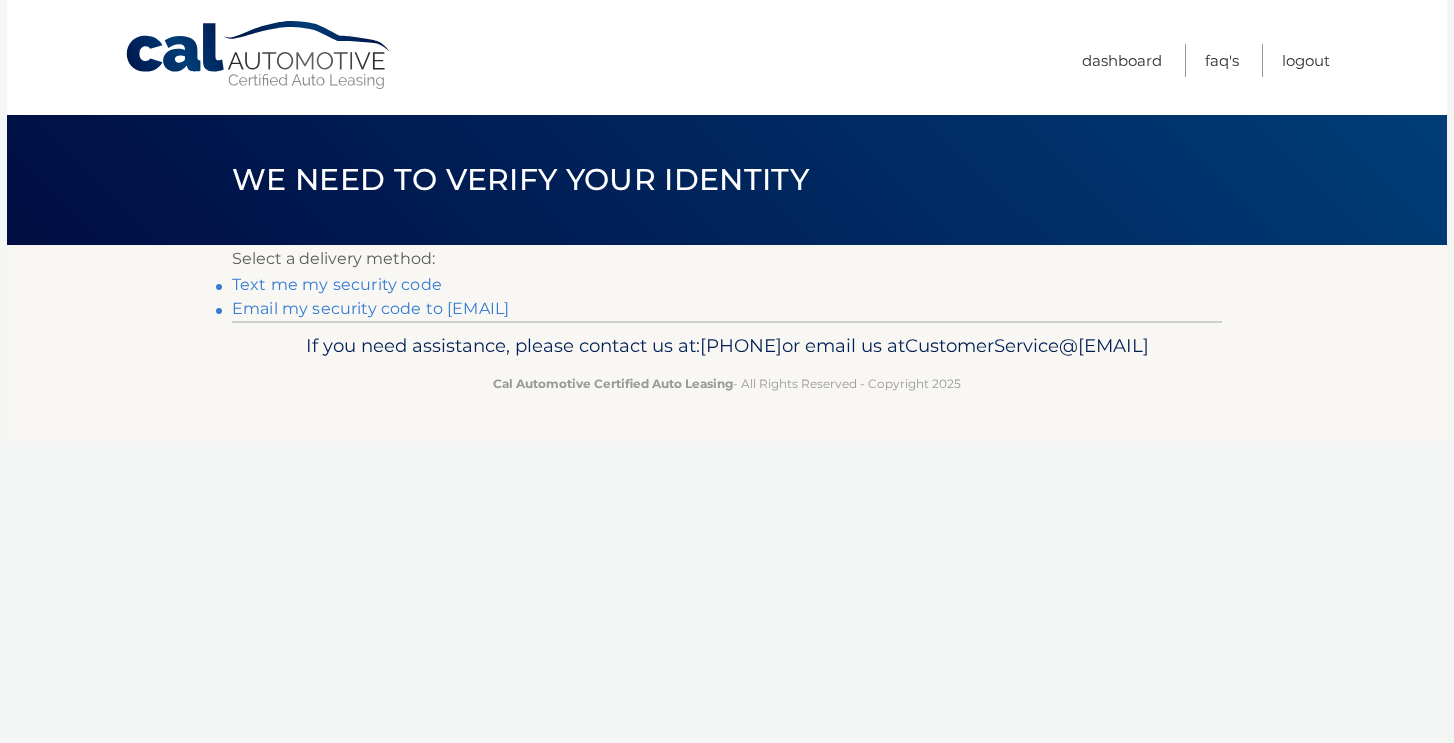 scroll, scrollTop: 0, scrollLeft: 0, axis: both 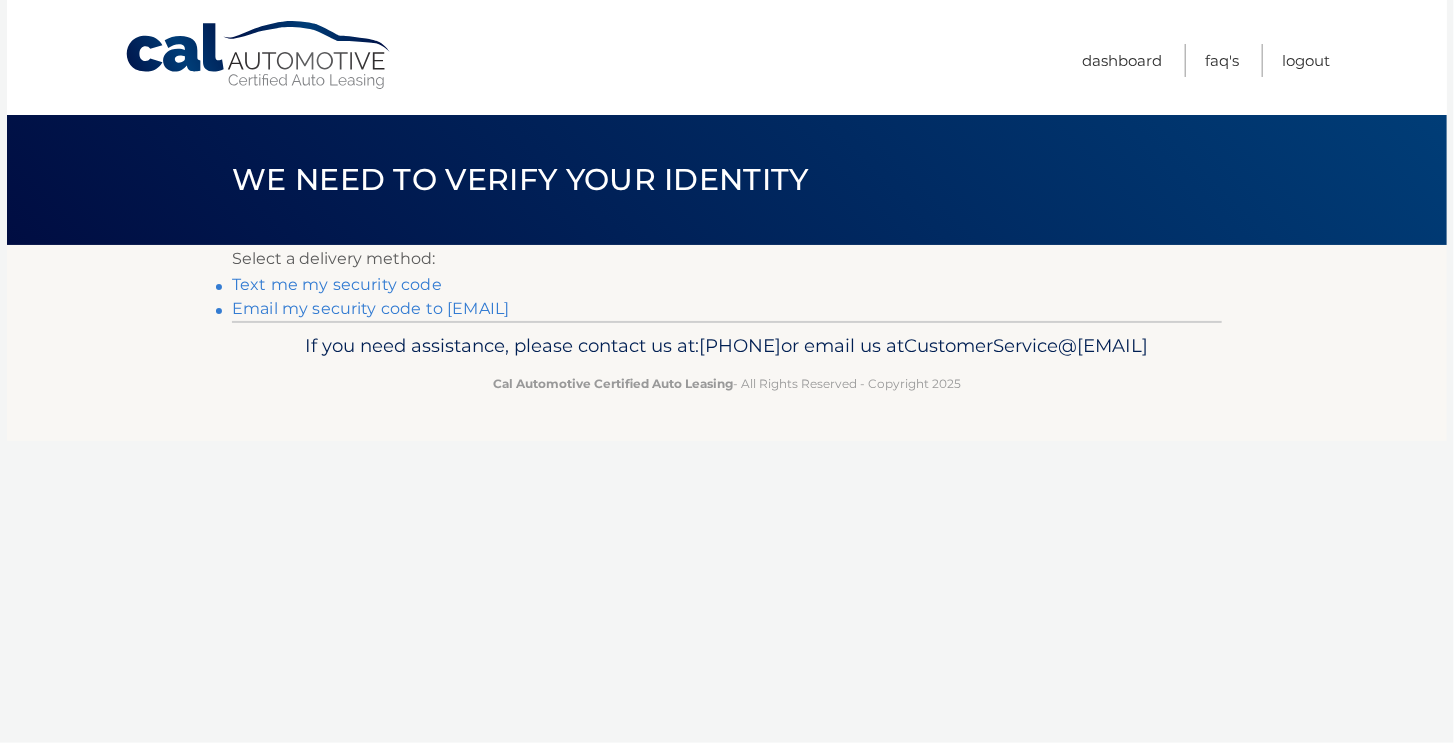 click on "Text me my security code" at bounding box center [337, 284] 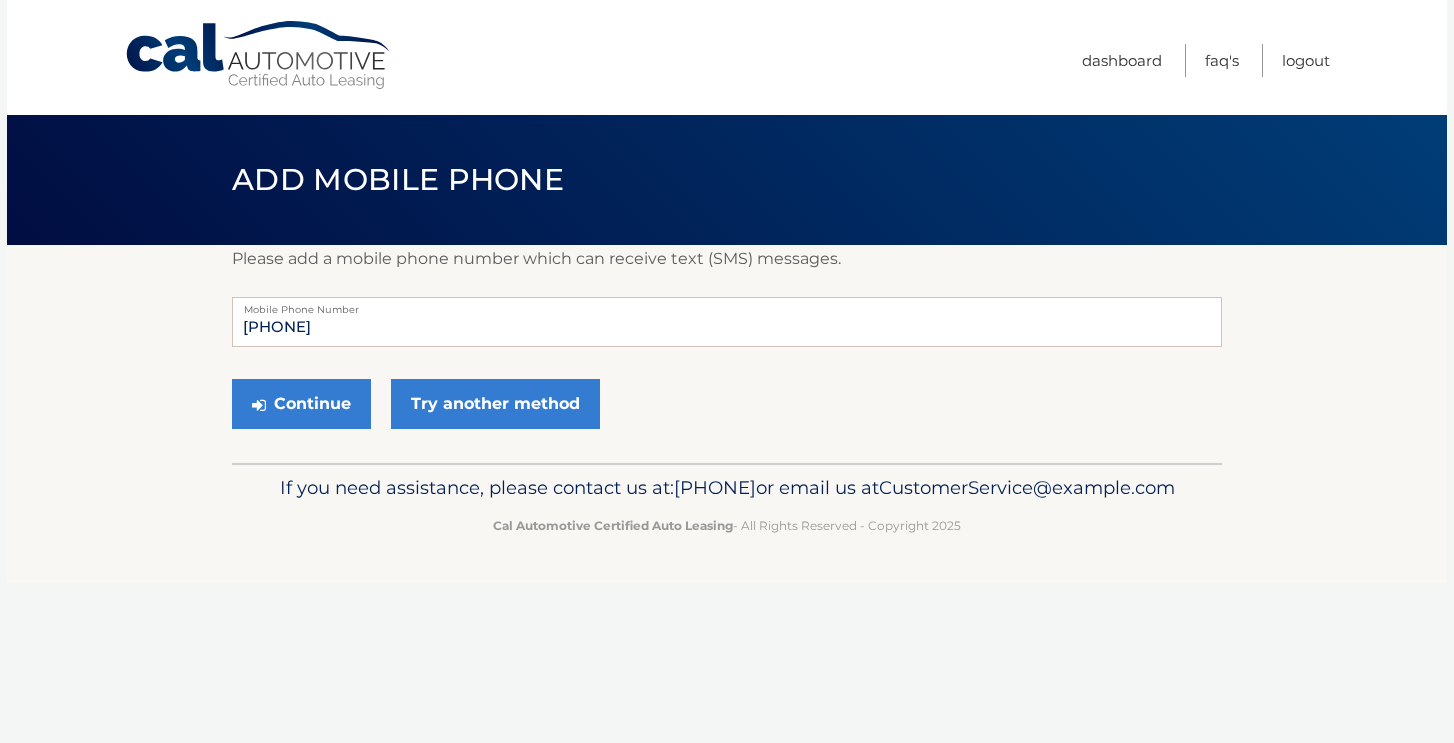 scroll, scrollTop: 0, scrollLeft: 0, axis: both 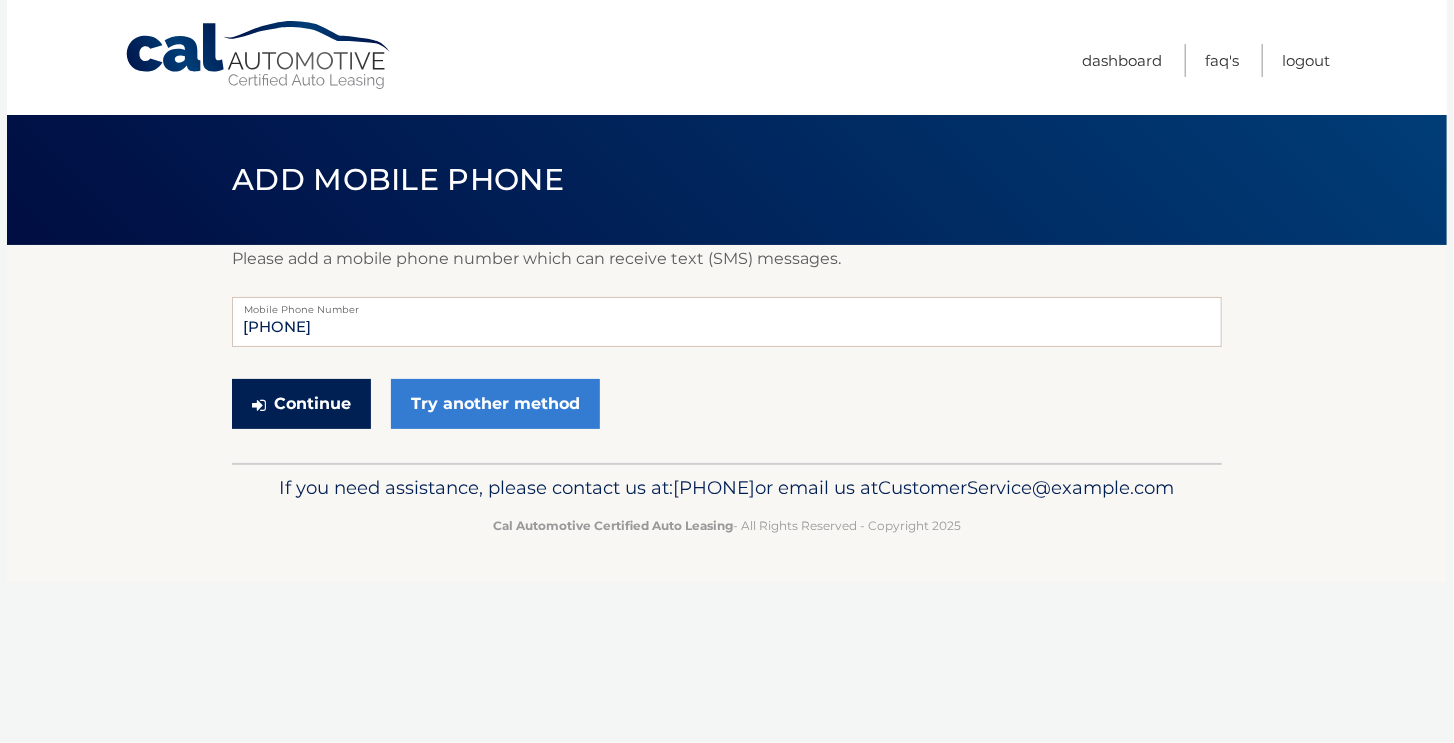 click on "Continue" at bounding box center (301, 404) 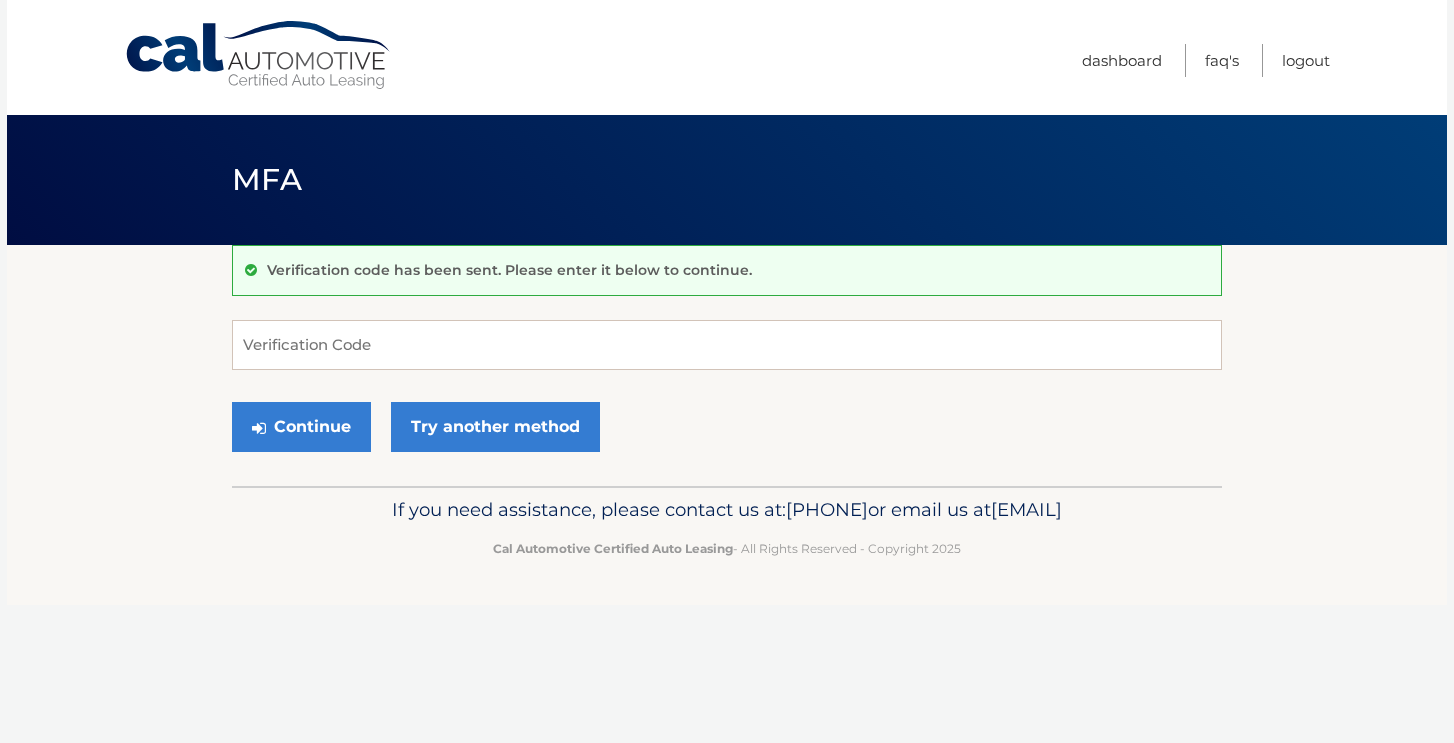 scroll, scrollTop: 0, scrollLeft: 0, axis: both 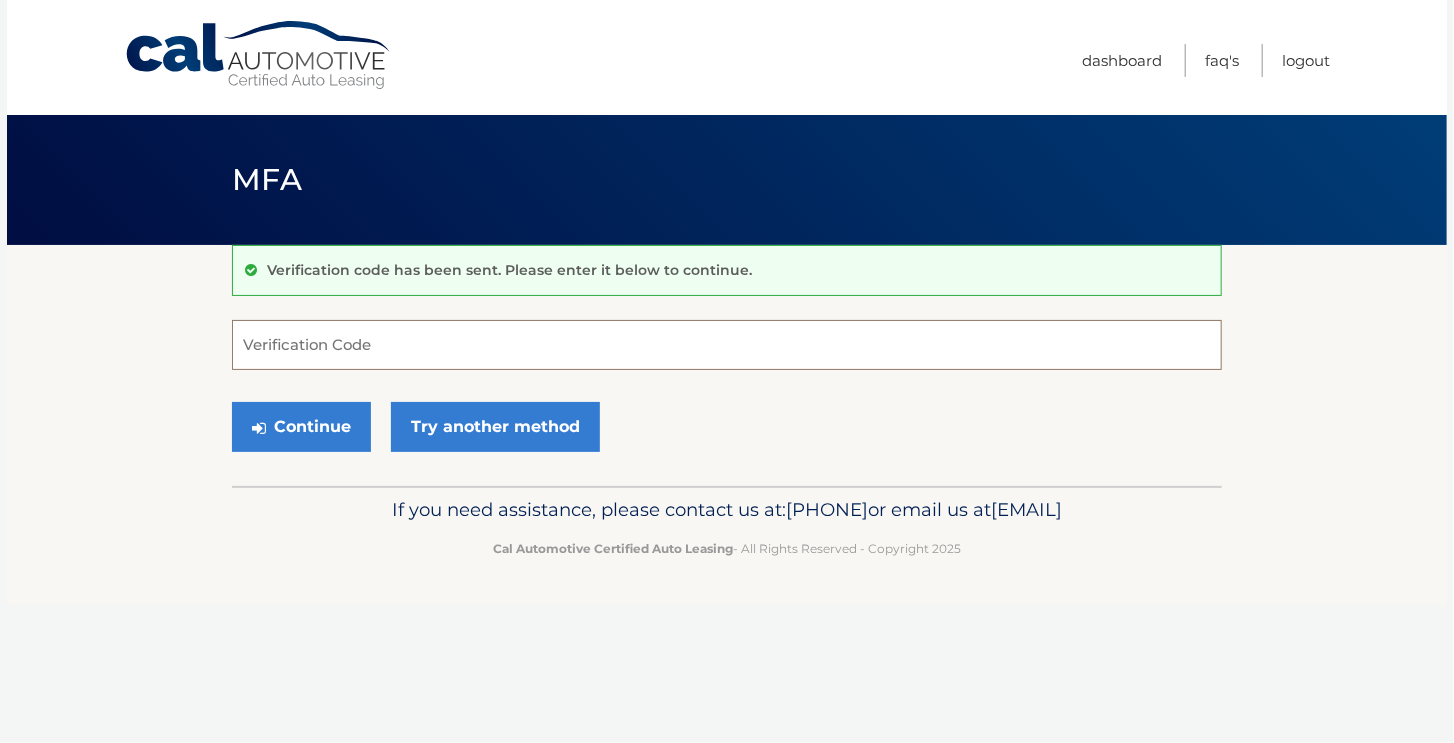 click on "Verification Code" at bounding box center [727, 345] 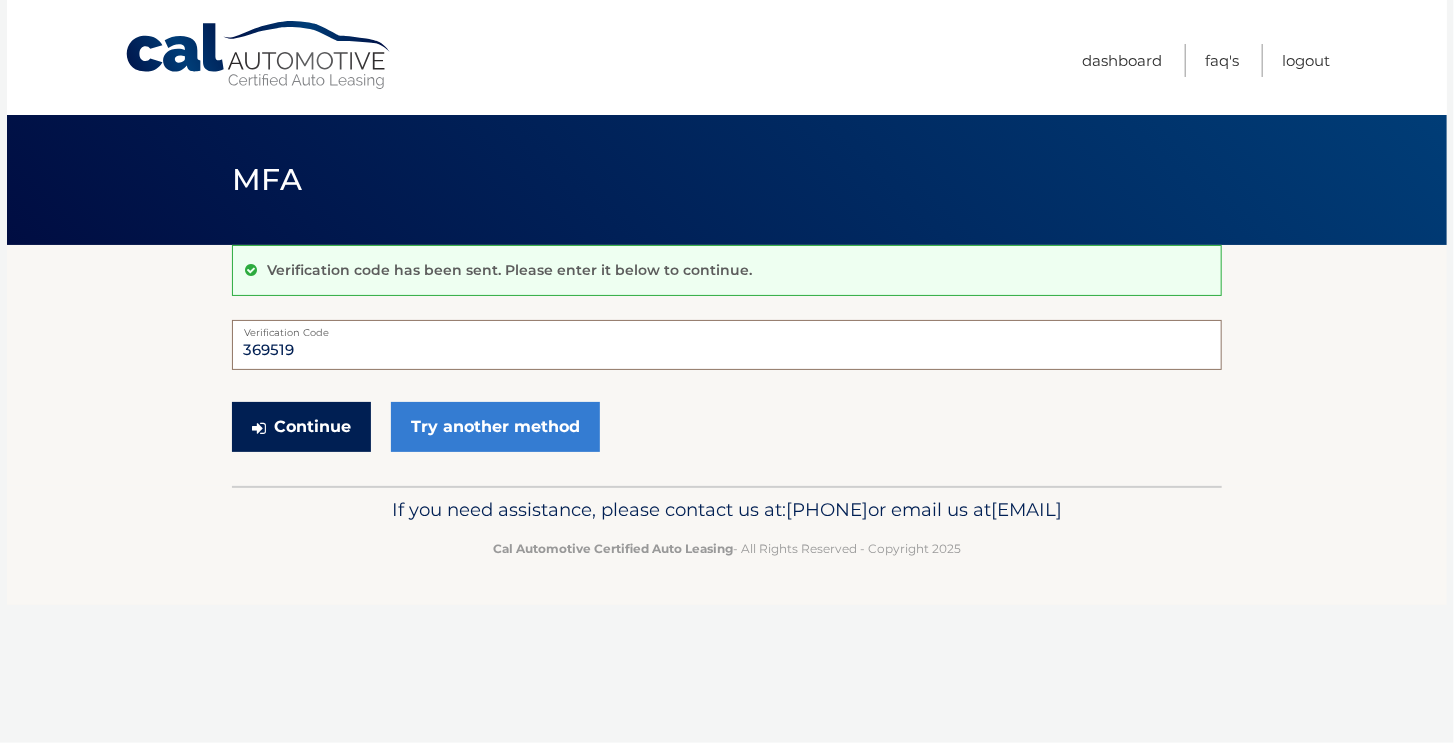 type on "369519" 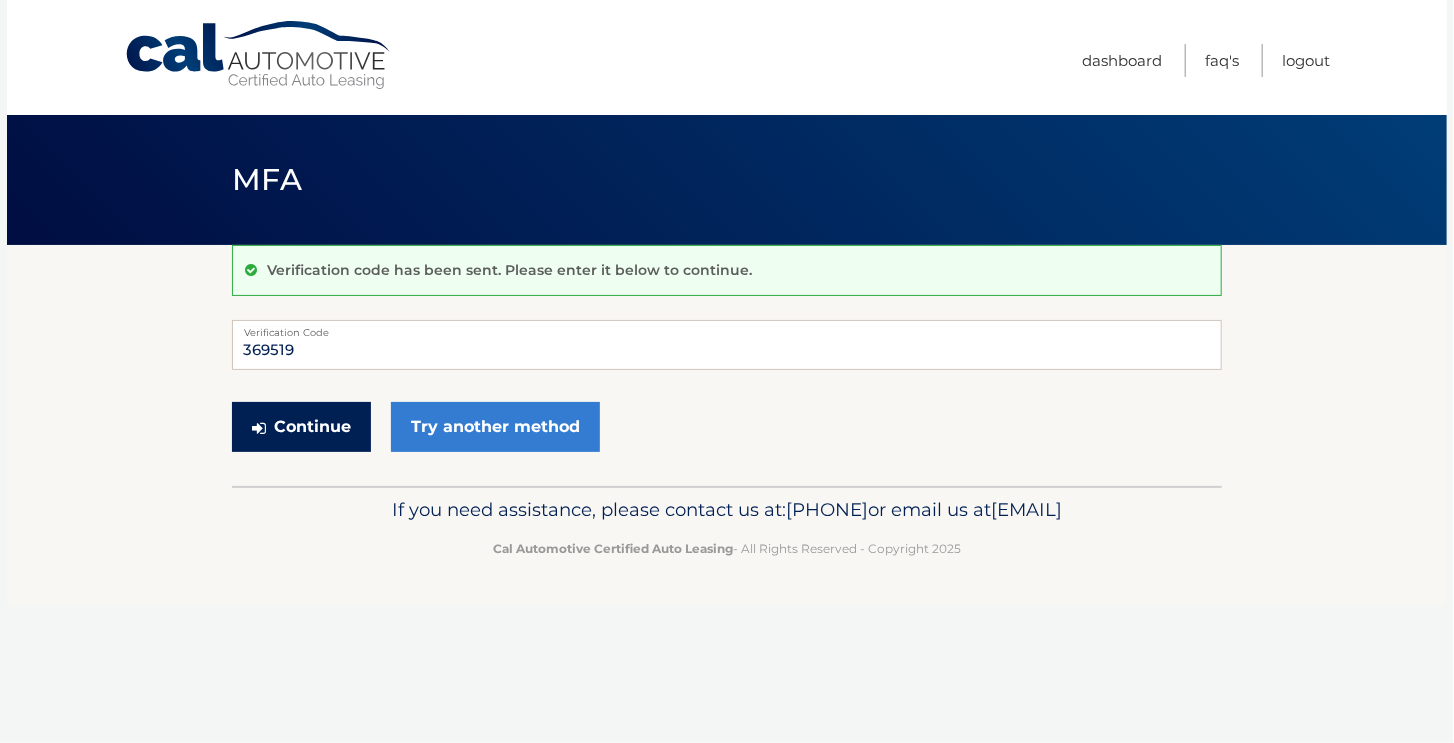 click on "Continue" at bounding box center (301, 427) 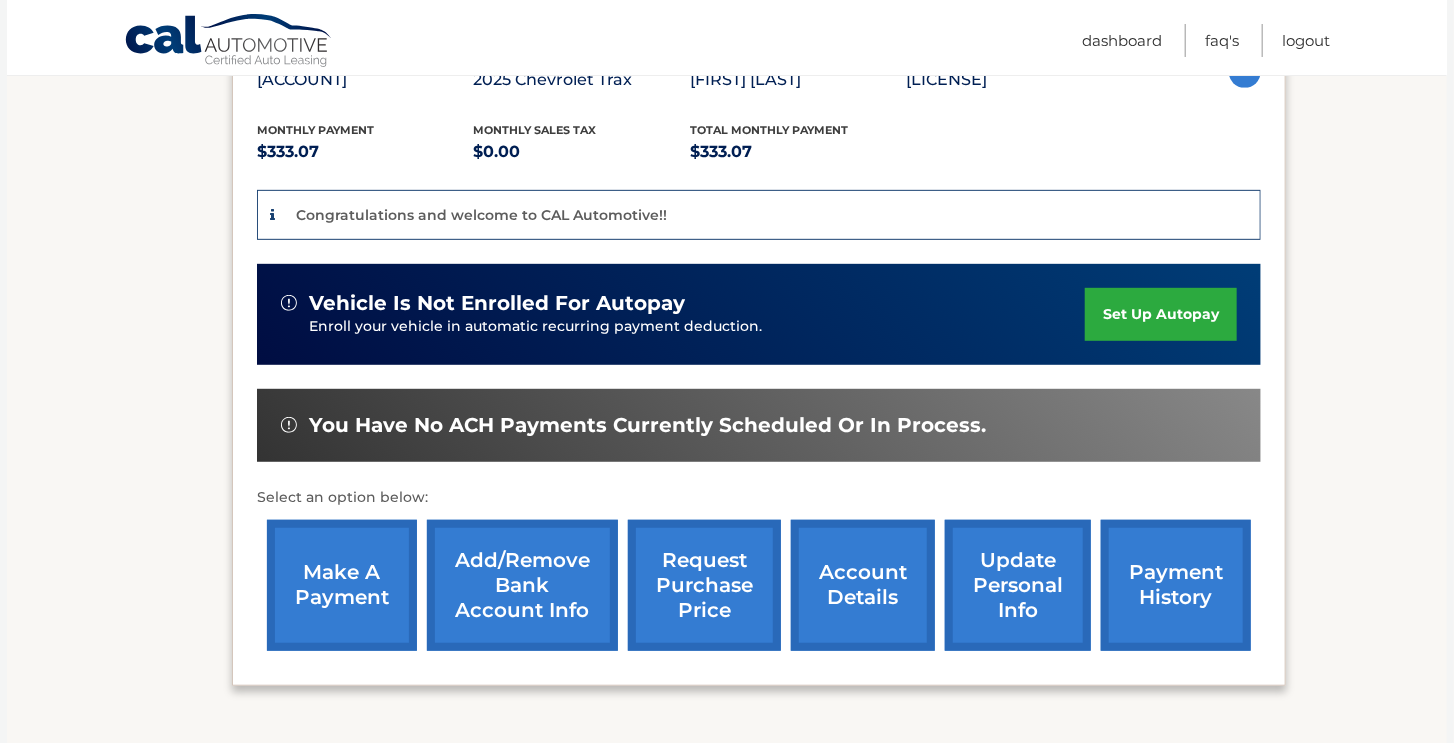 scroll, scrollTop: 390, scrollLeft: 0, axis: vertical 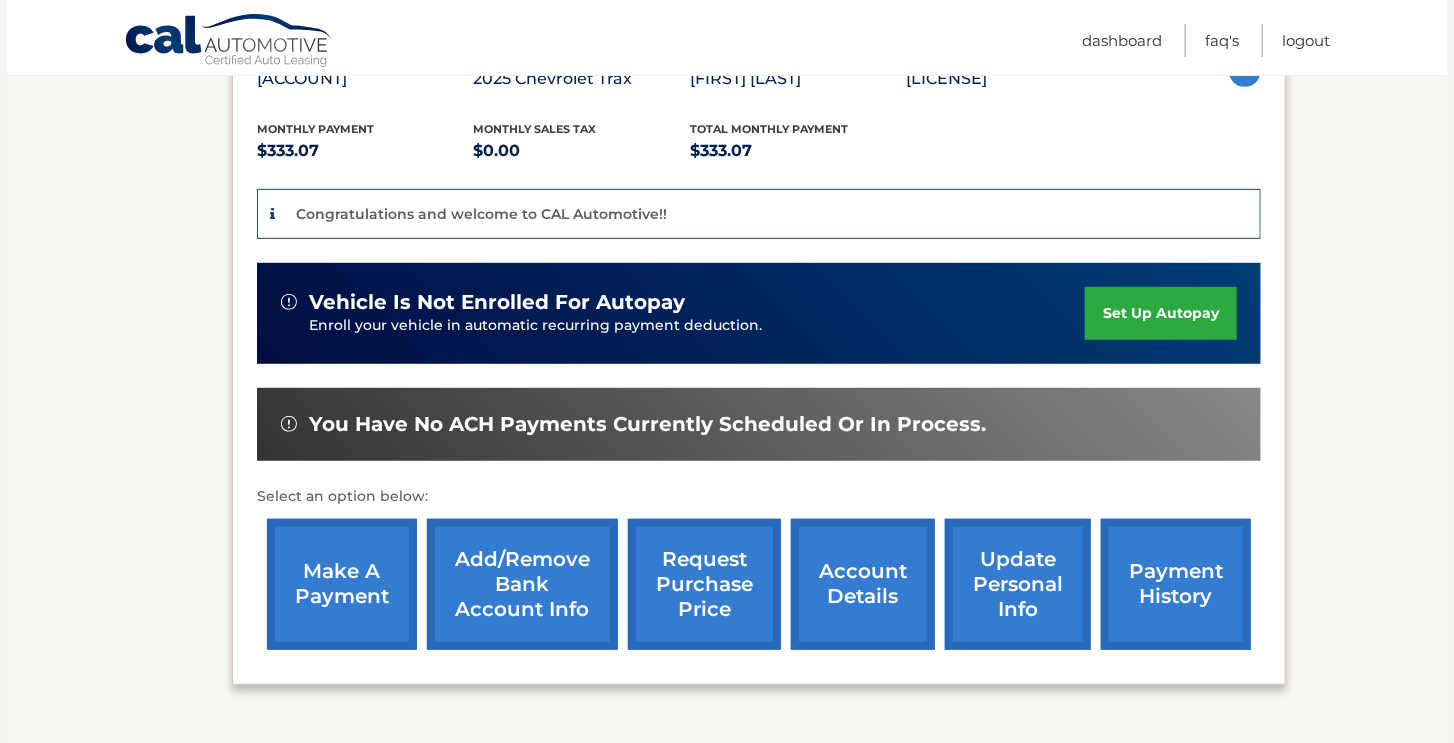 click on "Add/Remove bank account info" at bounding box center [522, 584] 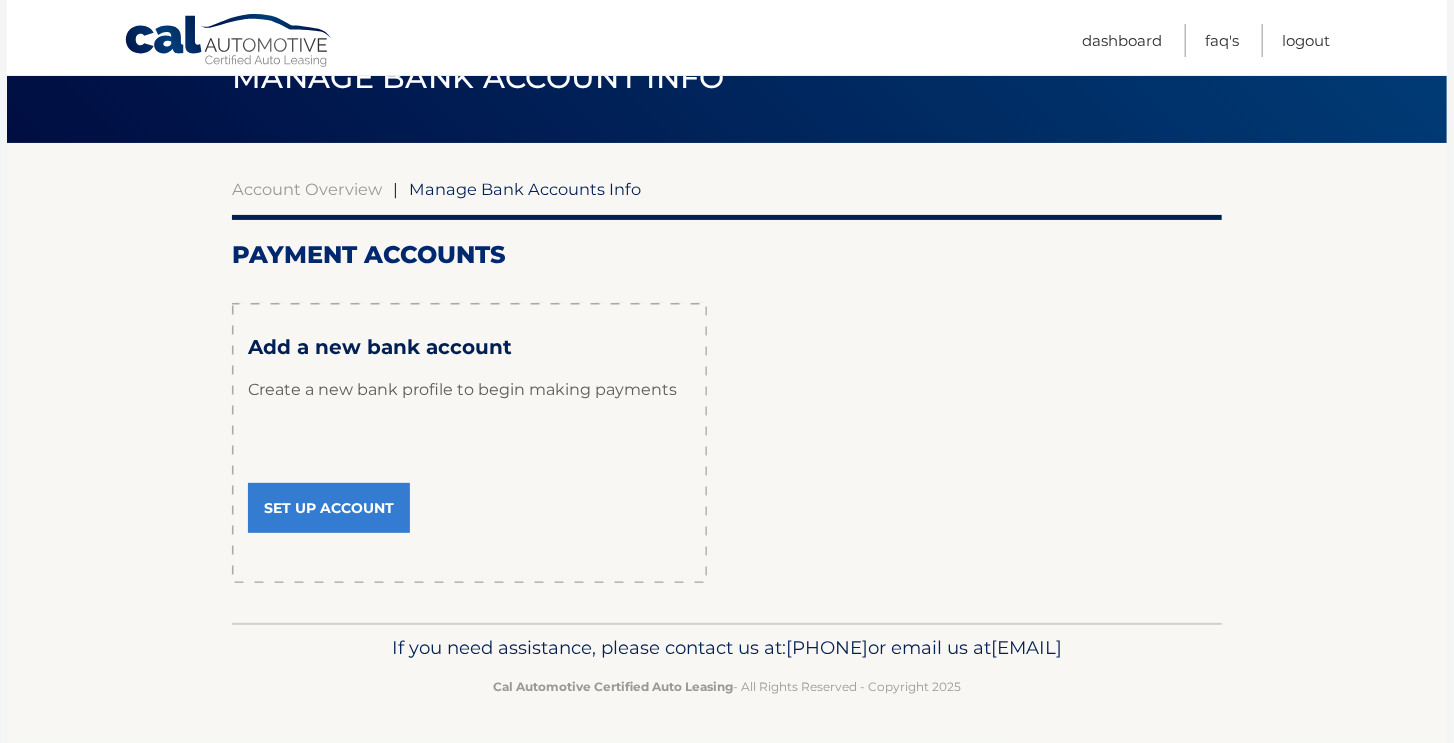 scroll, scrollTop: 132, scrollLeft: 0, axis: vertical 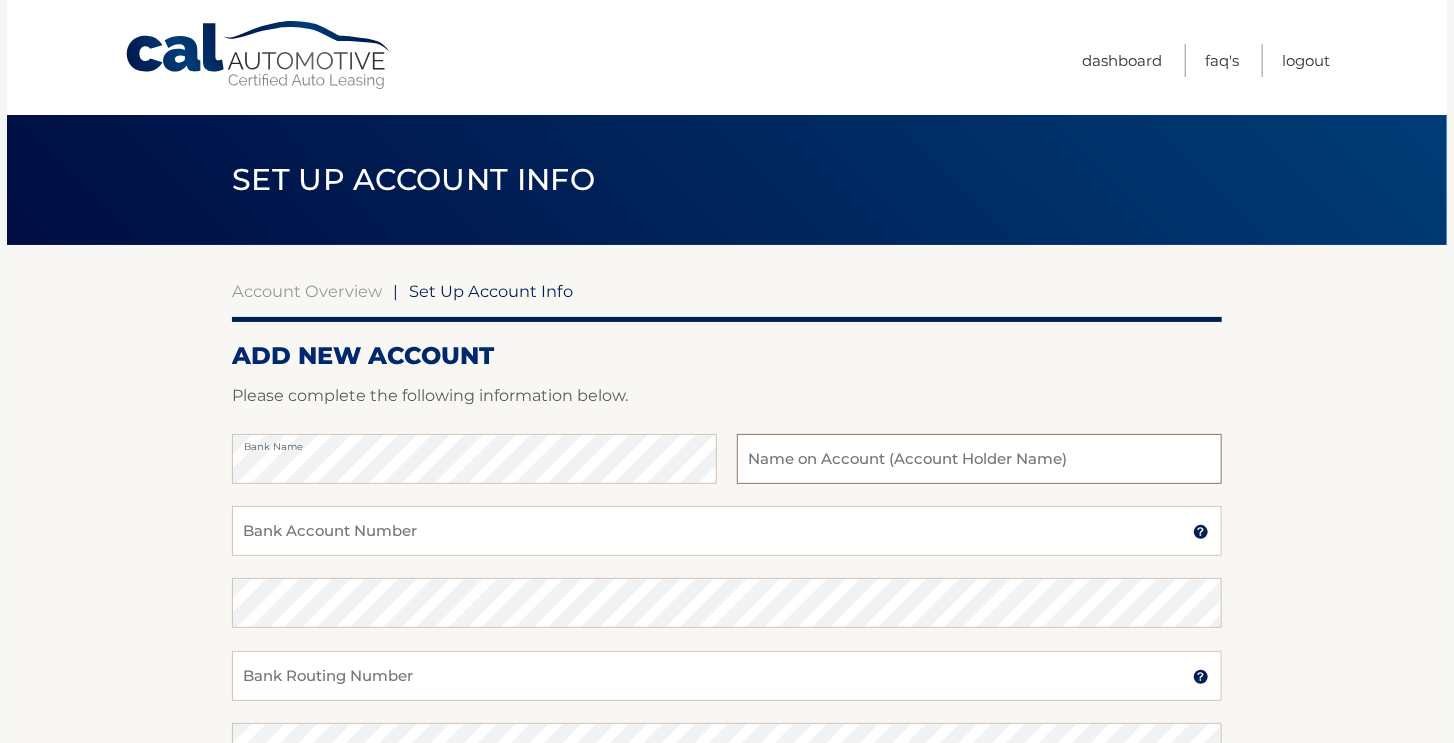 click at bounding box center (979, 459) 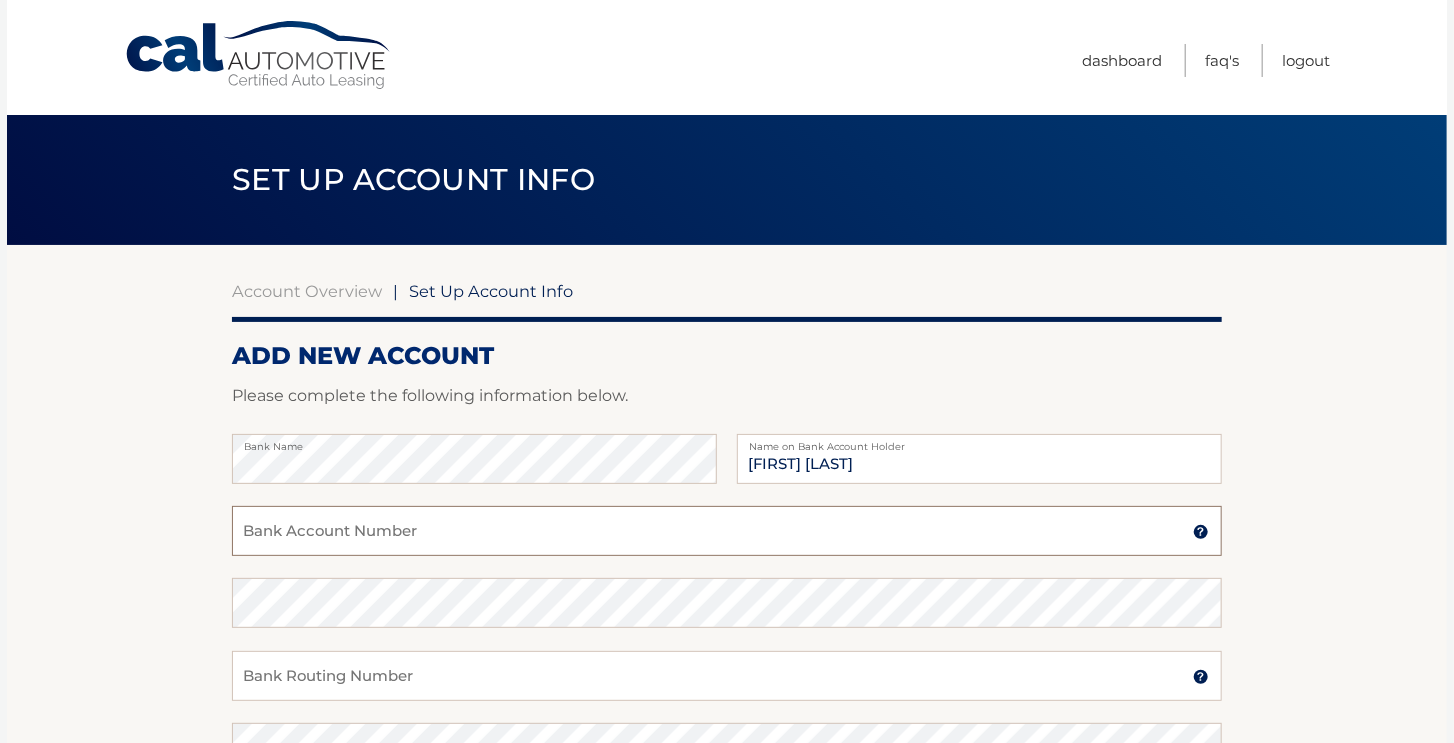 click on "Bank Account Number" at bounding box center [727, 531] 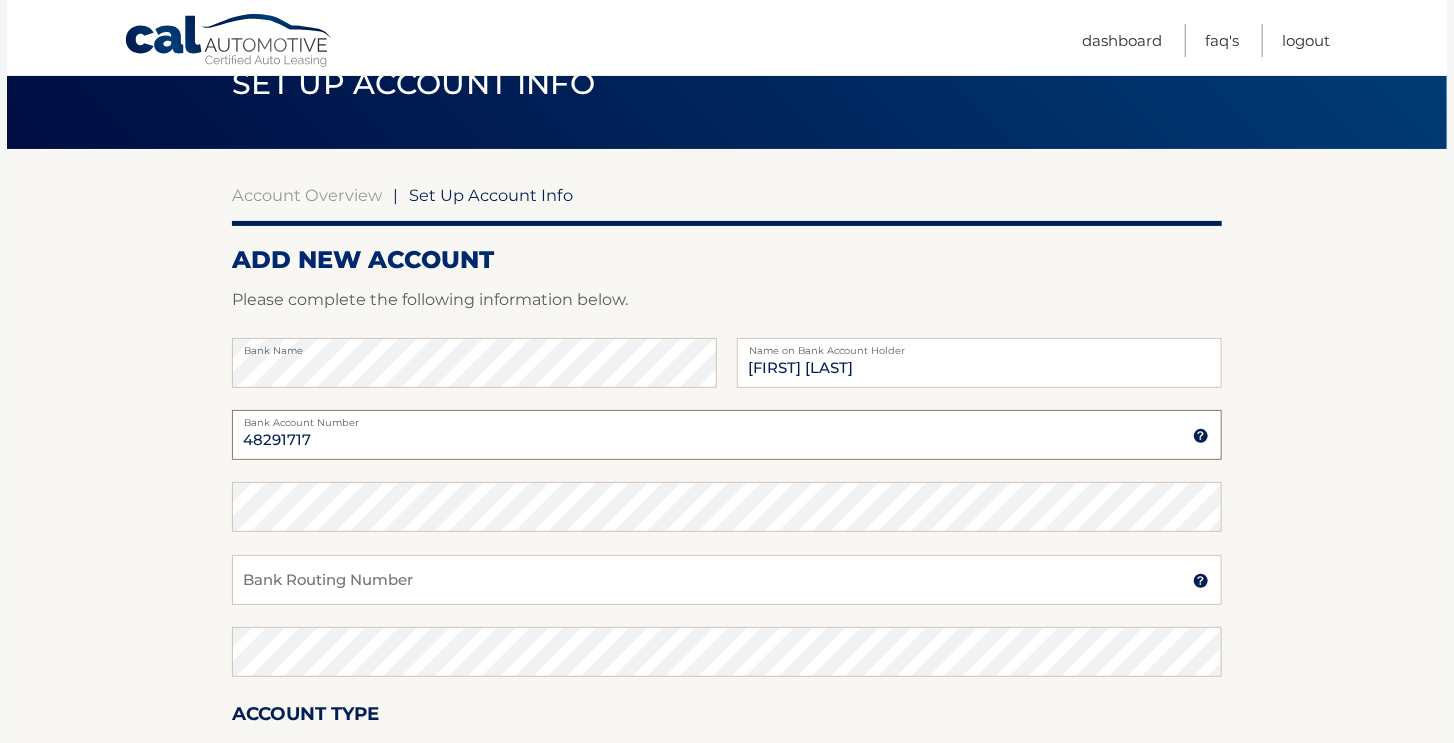 scroll, scrollTop: 96, scrollLeft: 0, axis: vertical 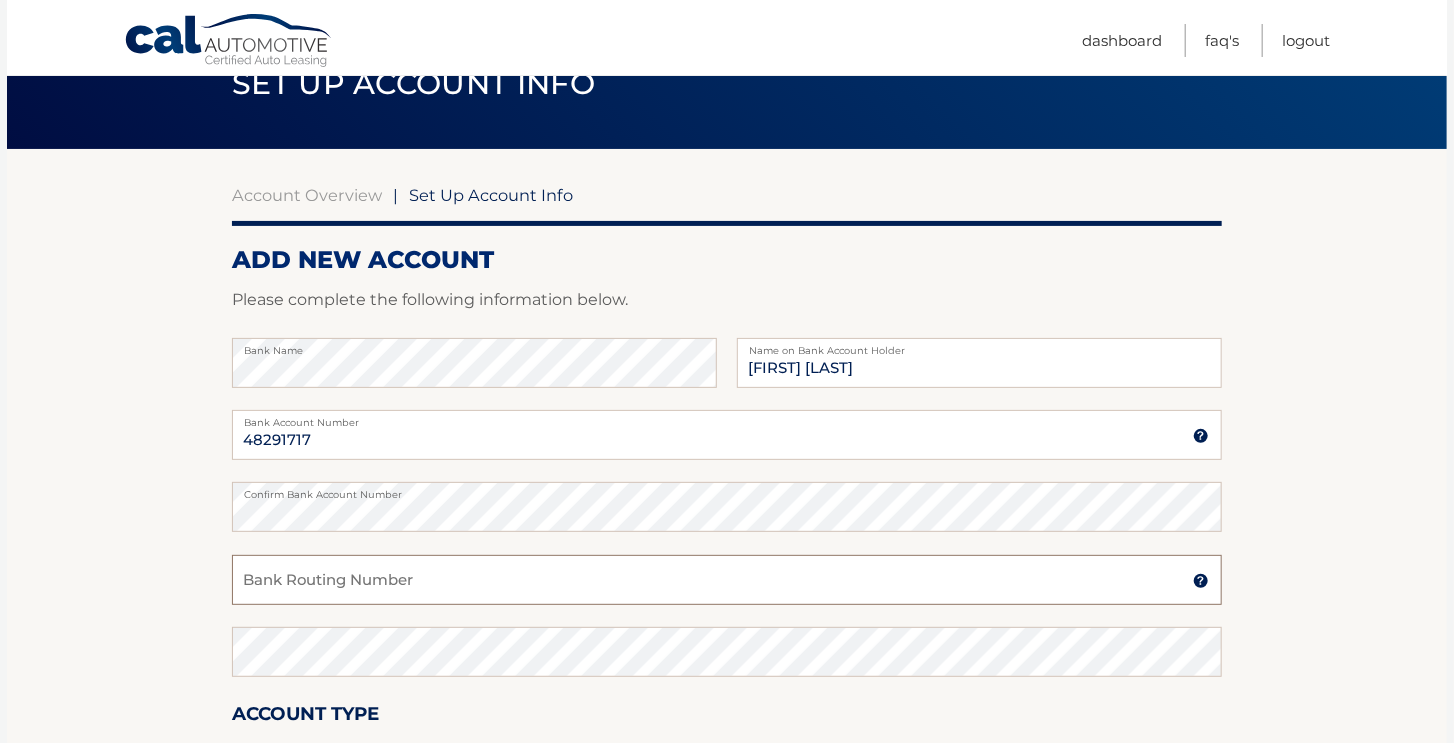 click on "Bank Routing Number" at bounding box center [727, 580] 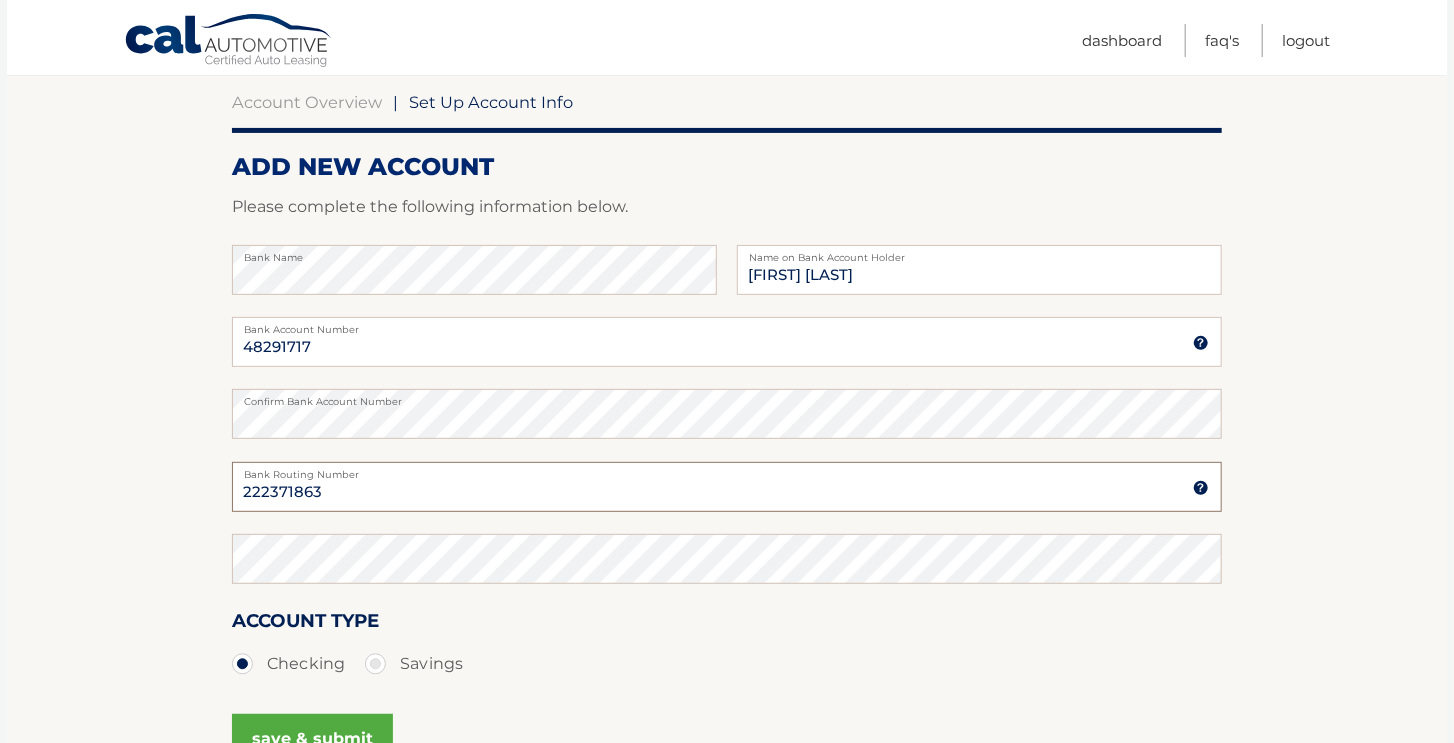scroll, scrollTop: 194, scrollLeft: 0, axis: vertical 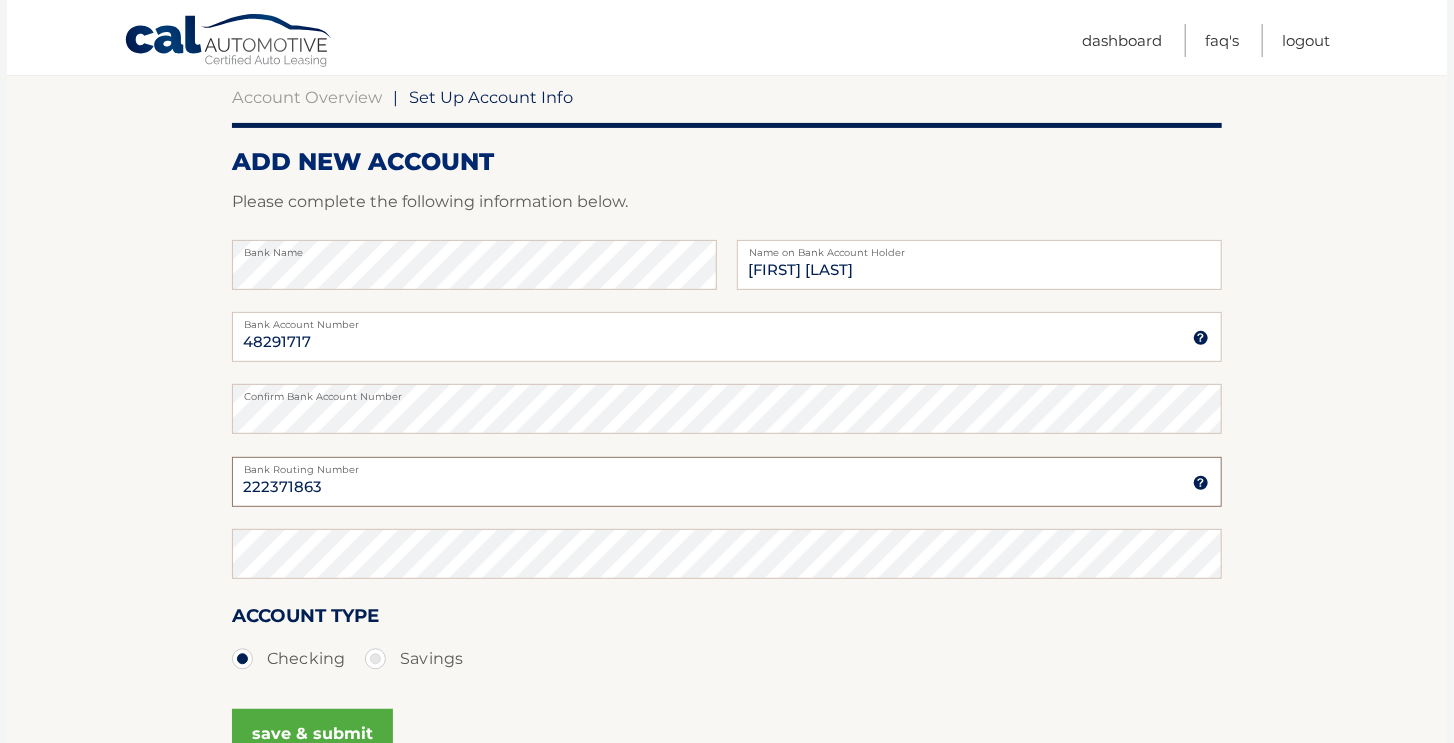 type on "222371863" 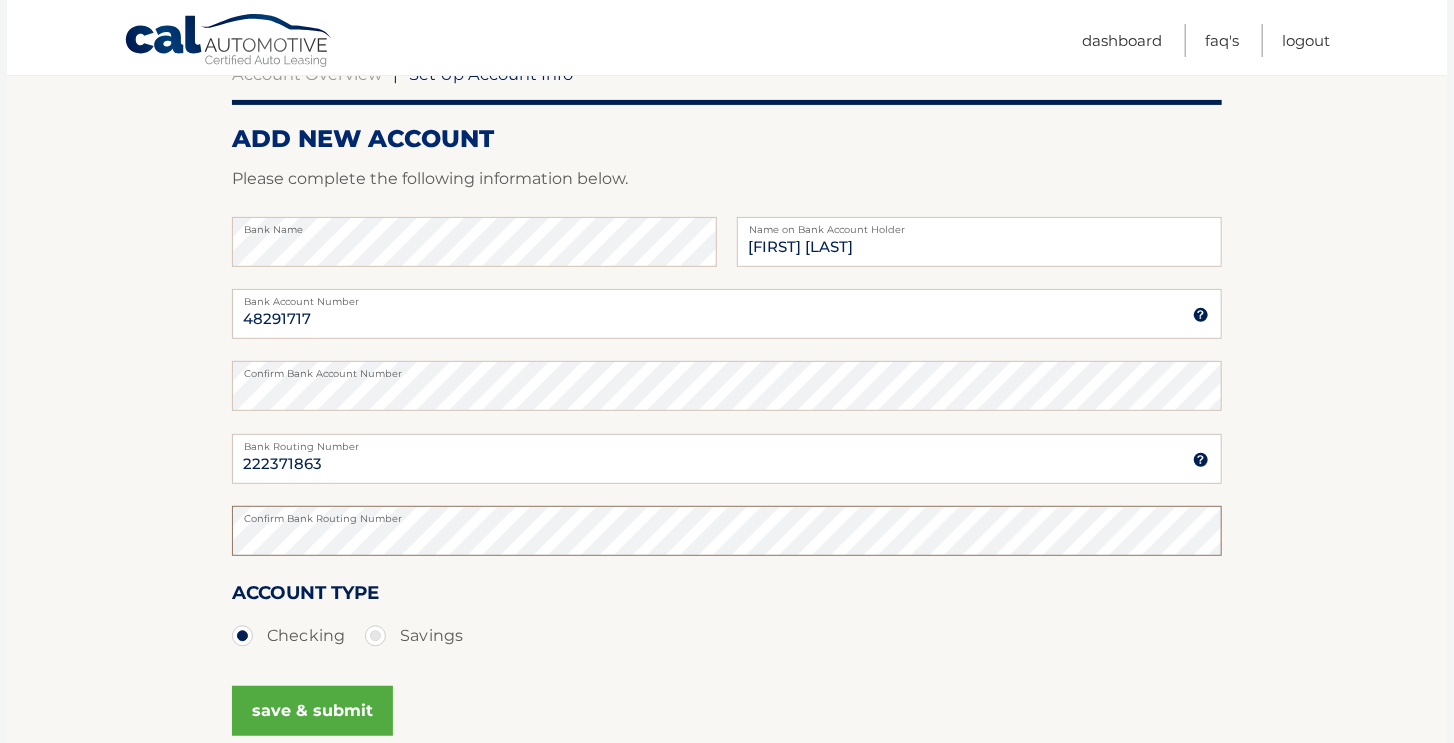 scroll, scrollTop: 251, scrollLeft: 0, axis: vertical 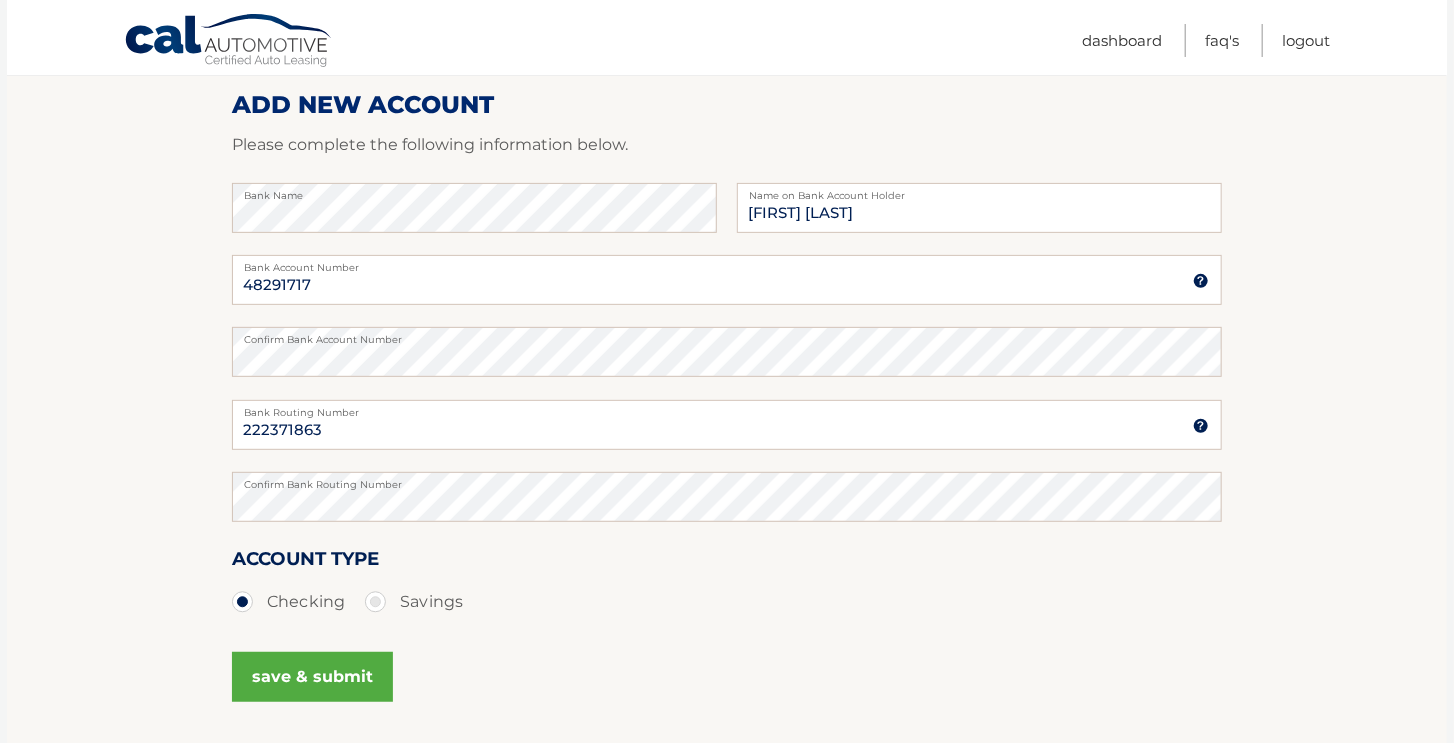 click on "Savings" at bounding box center (414, 602) 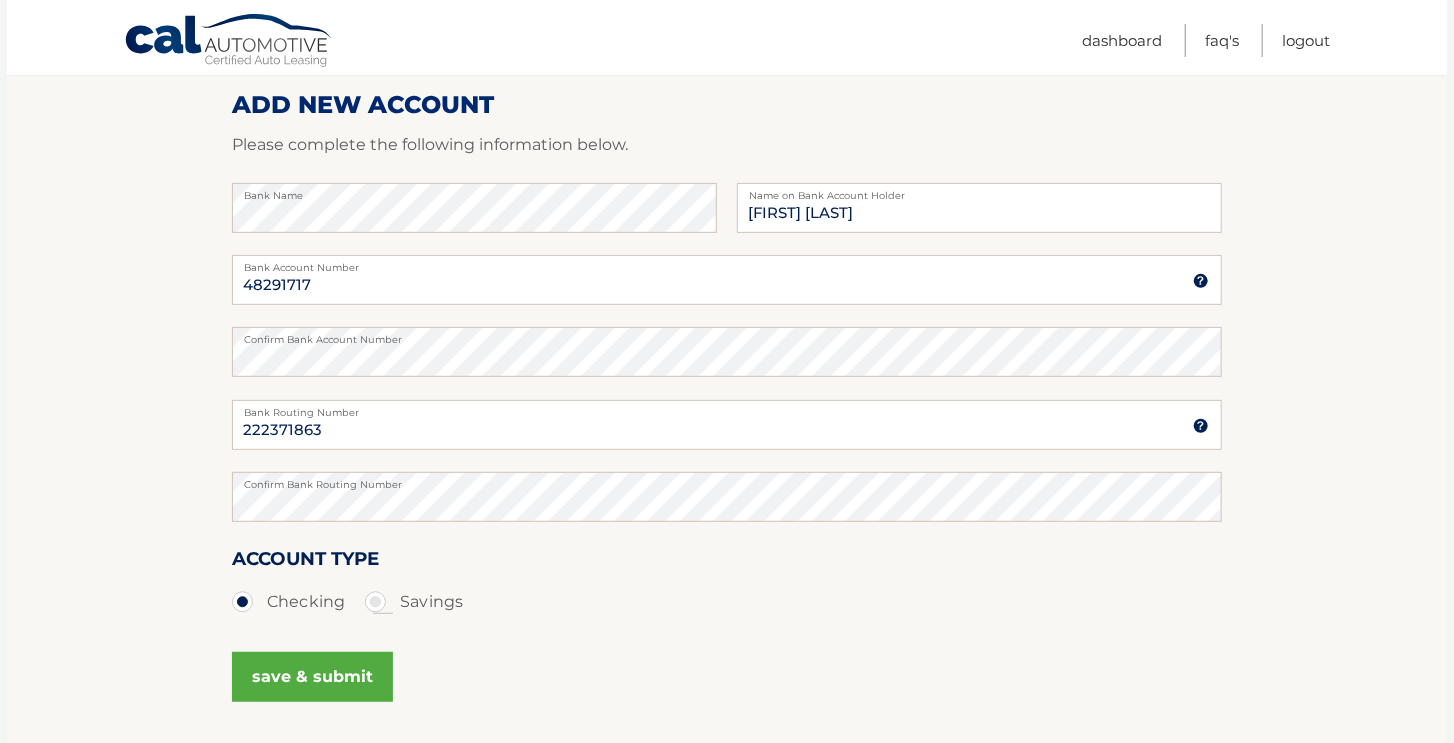 click on "Savings" at bounding box center (383, 598) 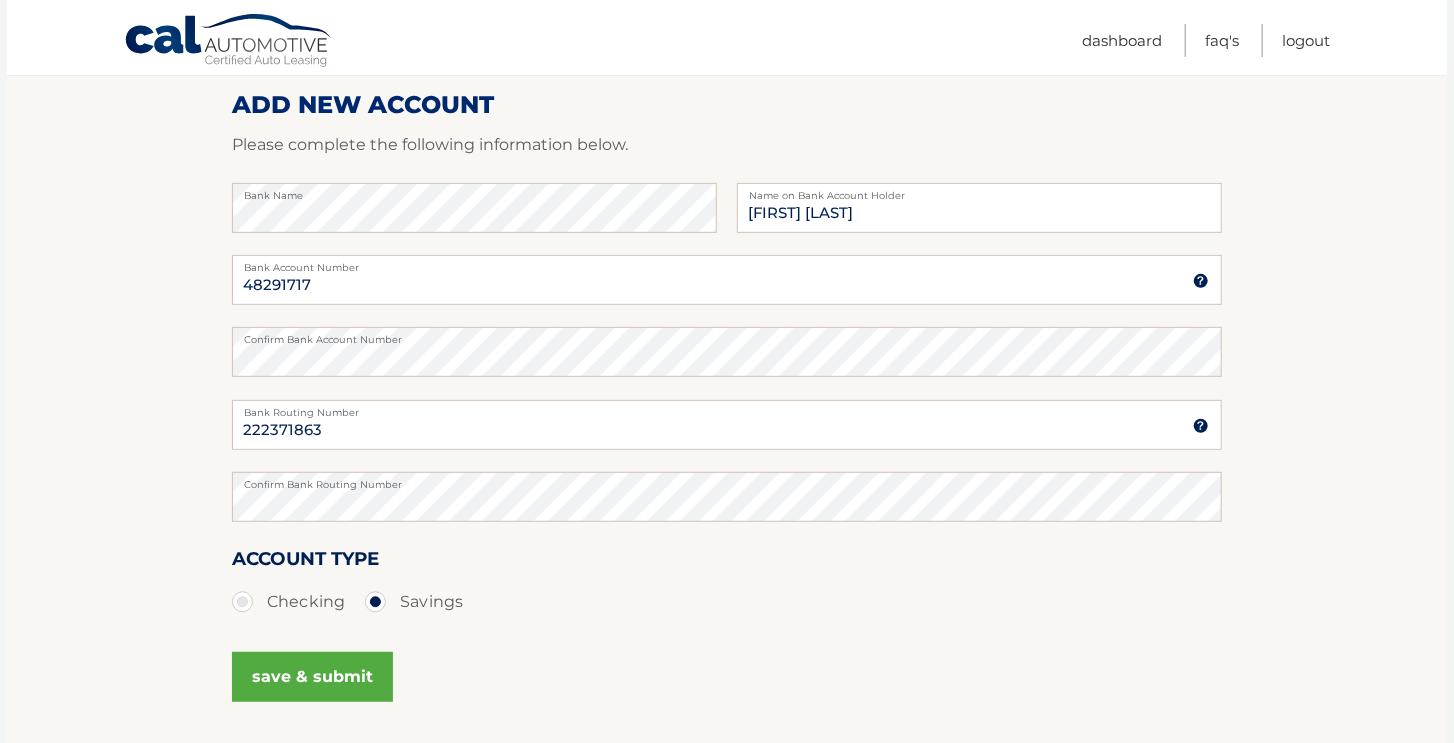 click on "save & submit" at bounding box center (312, 677) 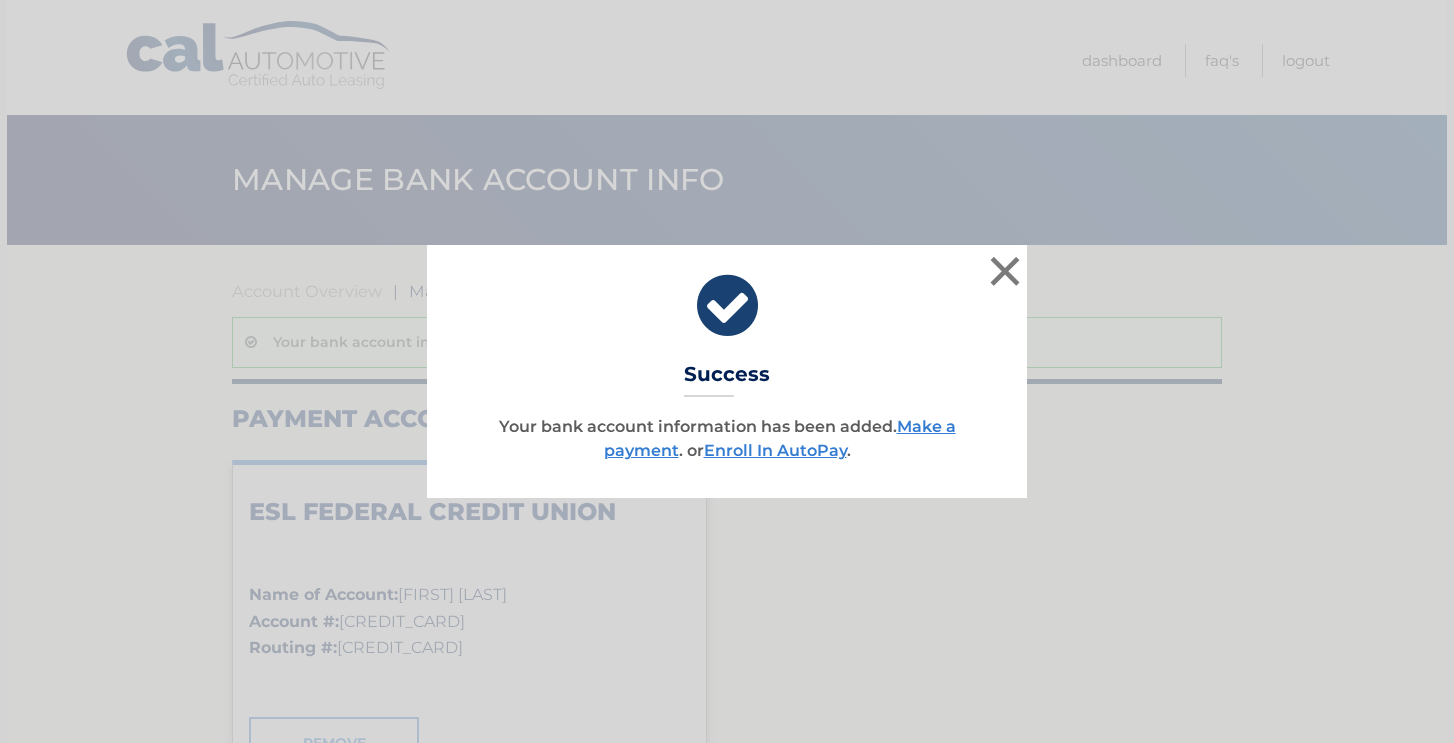 scroll, scrollTop: 0, scrollLeft: 0, axis: both 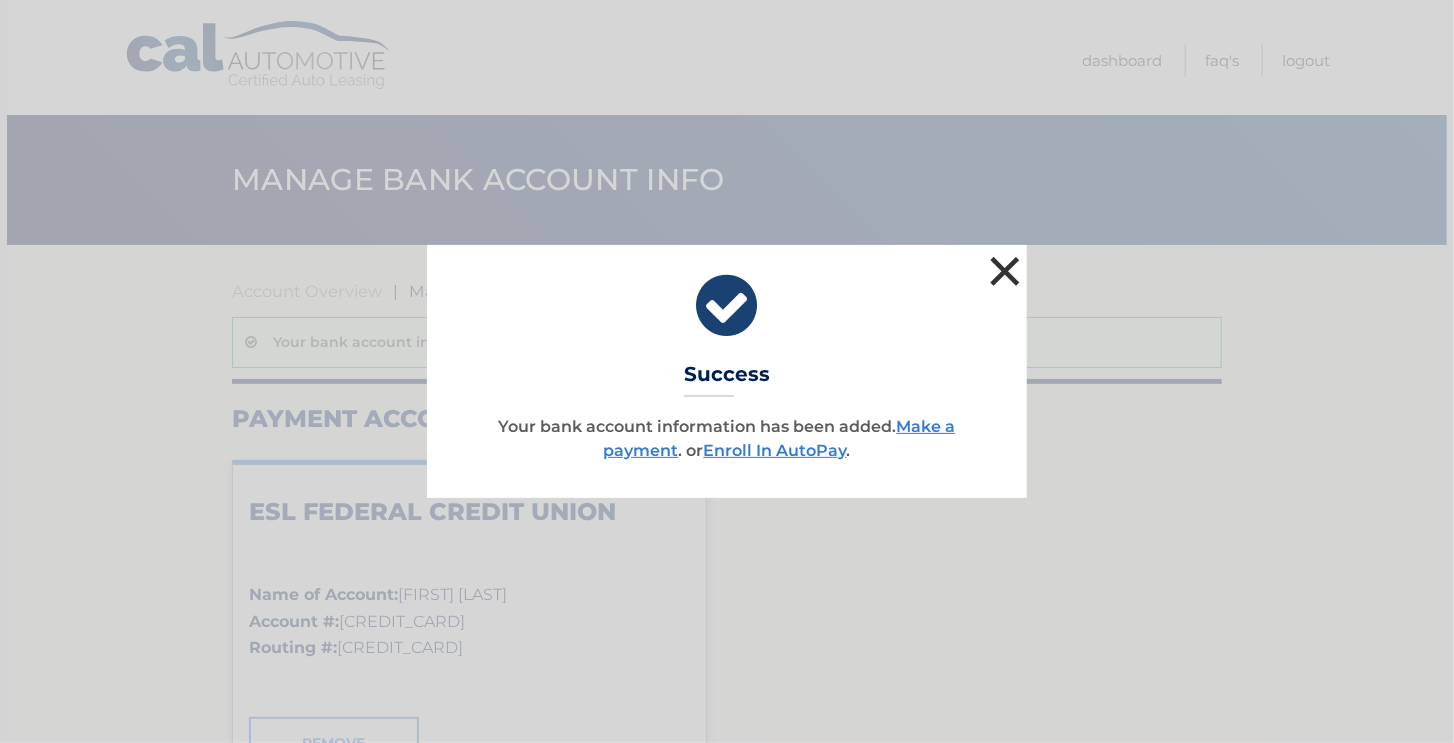 click on "×" at bounding box center (1005, 271) 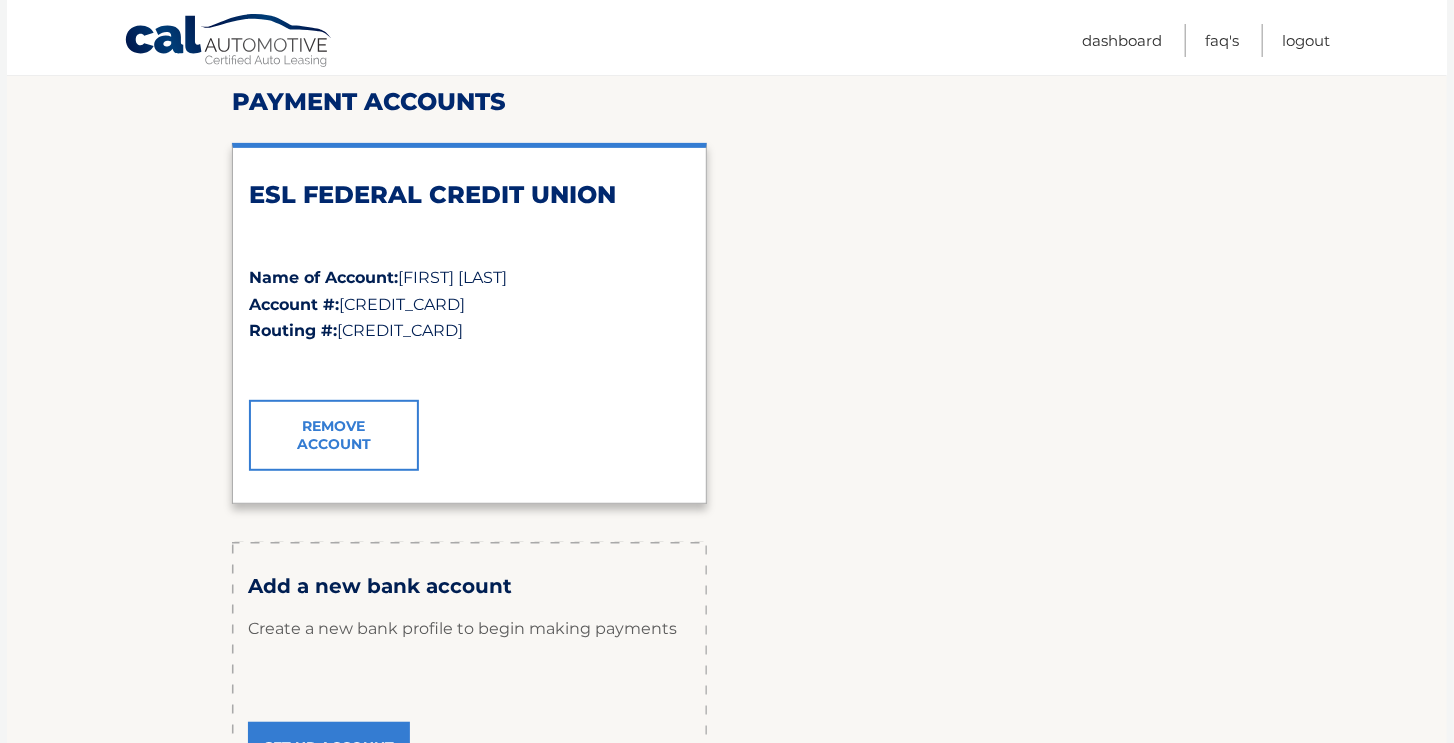 scroll, scrollTop: 0, scrollLeft: 0, axis: both 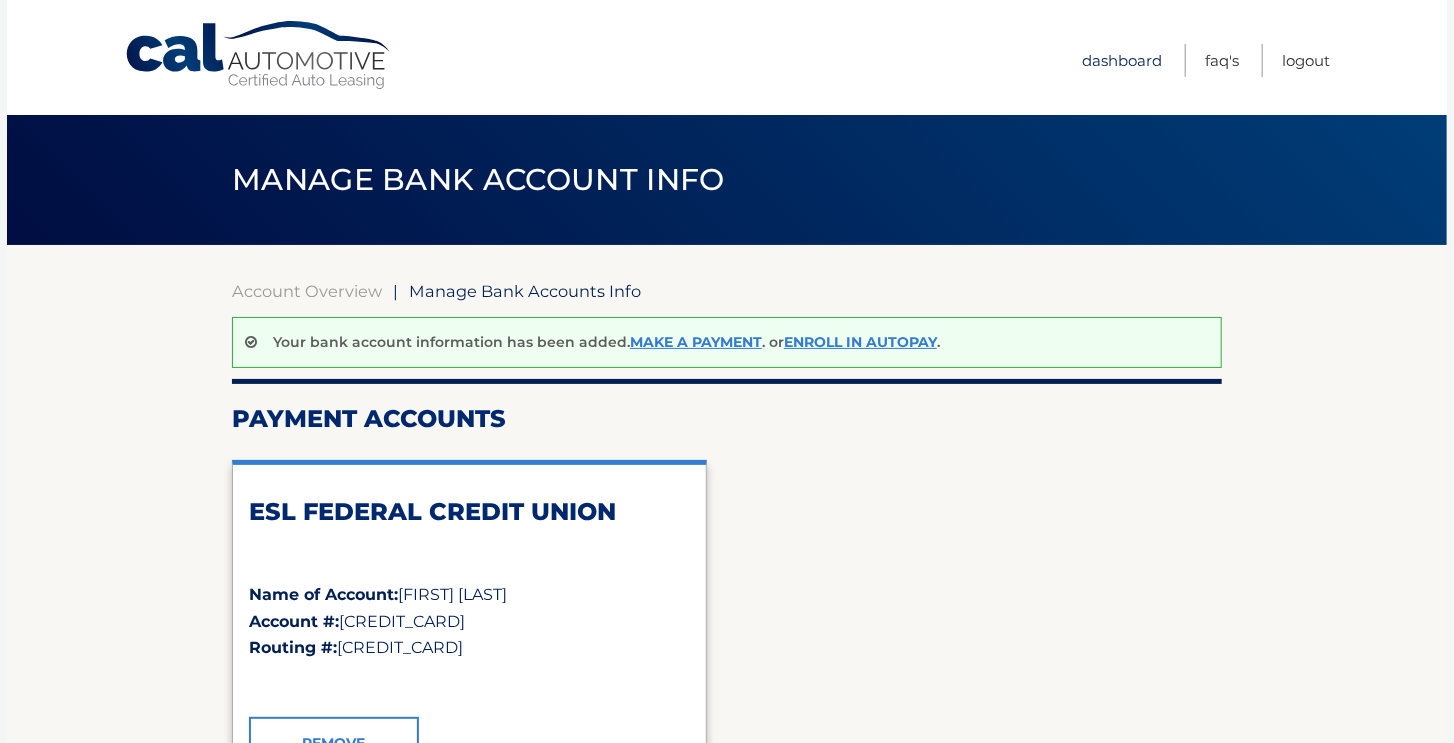 click on "Dashboard" at bounding box center (1122, 60) 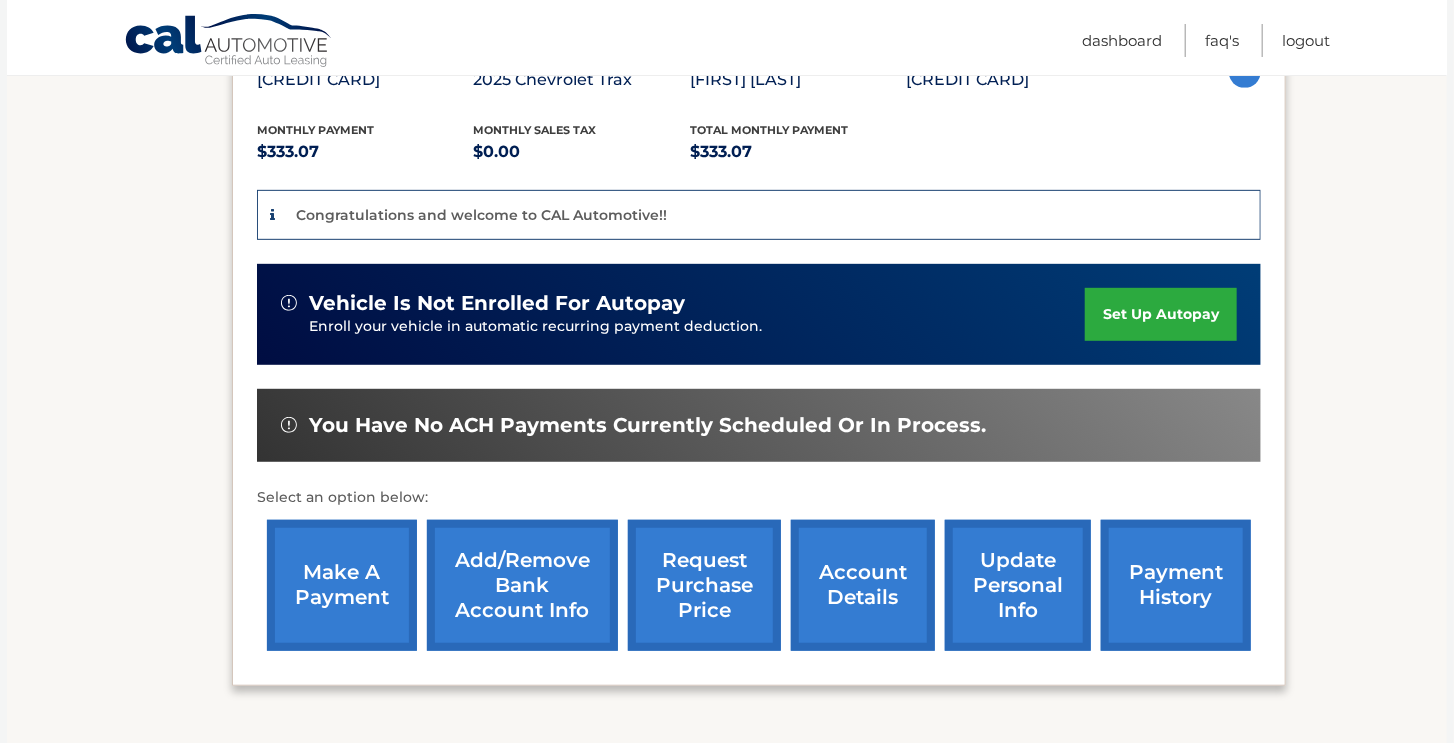 scroll, scrollTop: 390, scrollLeft: 0, axis: vertical 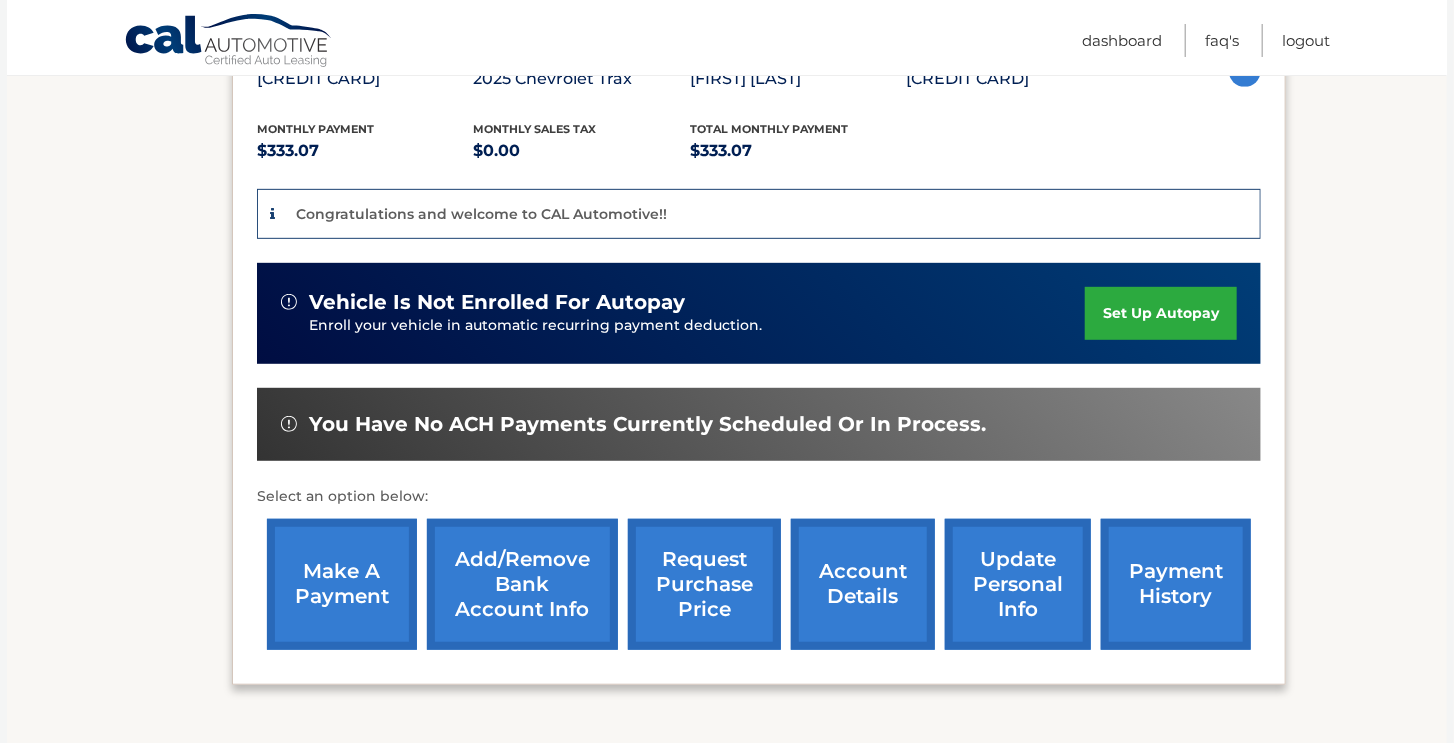 click on "account details" at bounding box center [863, 584] 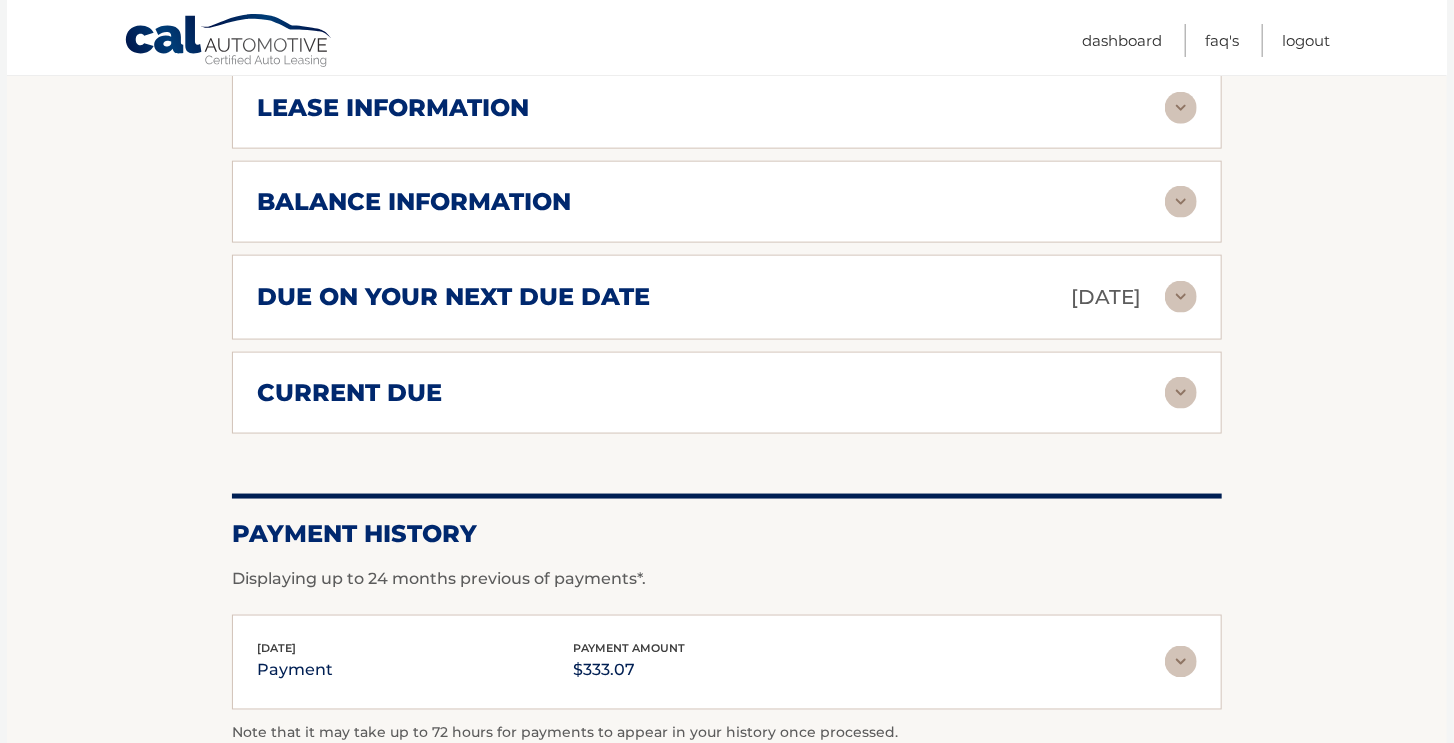 scroll, scrollTop: 1172, scrollLeft: 0, axis: vertical 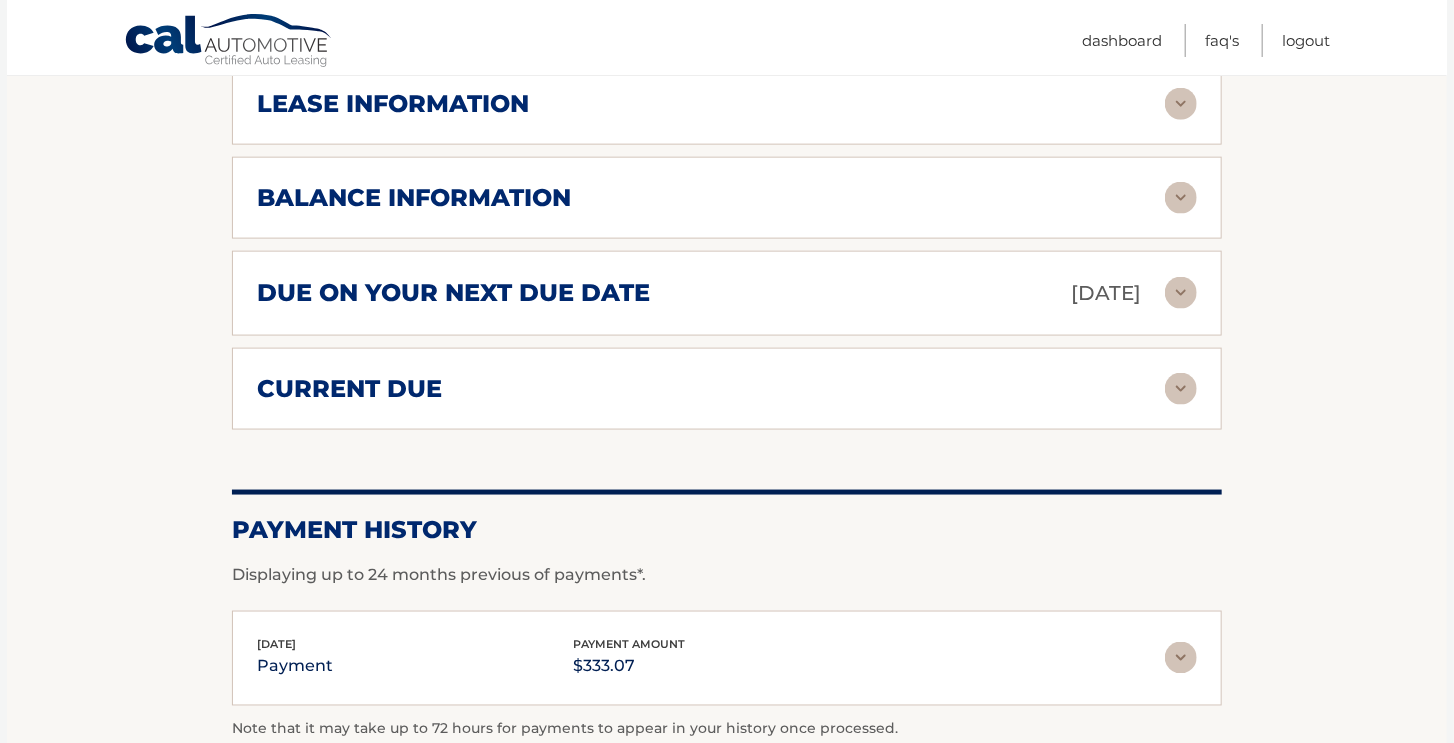 click at bounding box center [1181, 389] 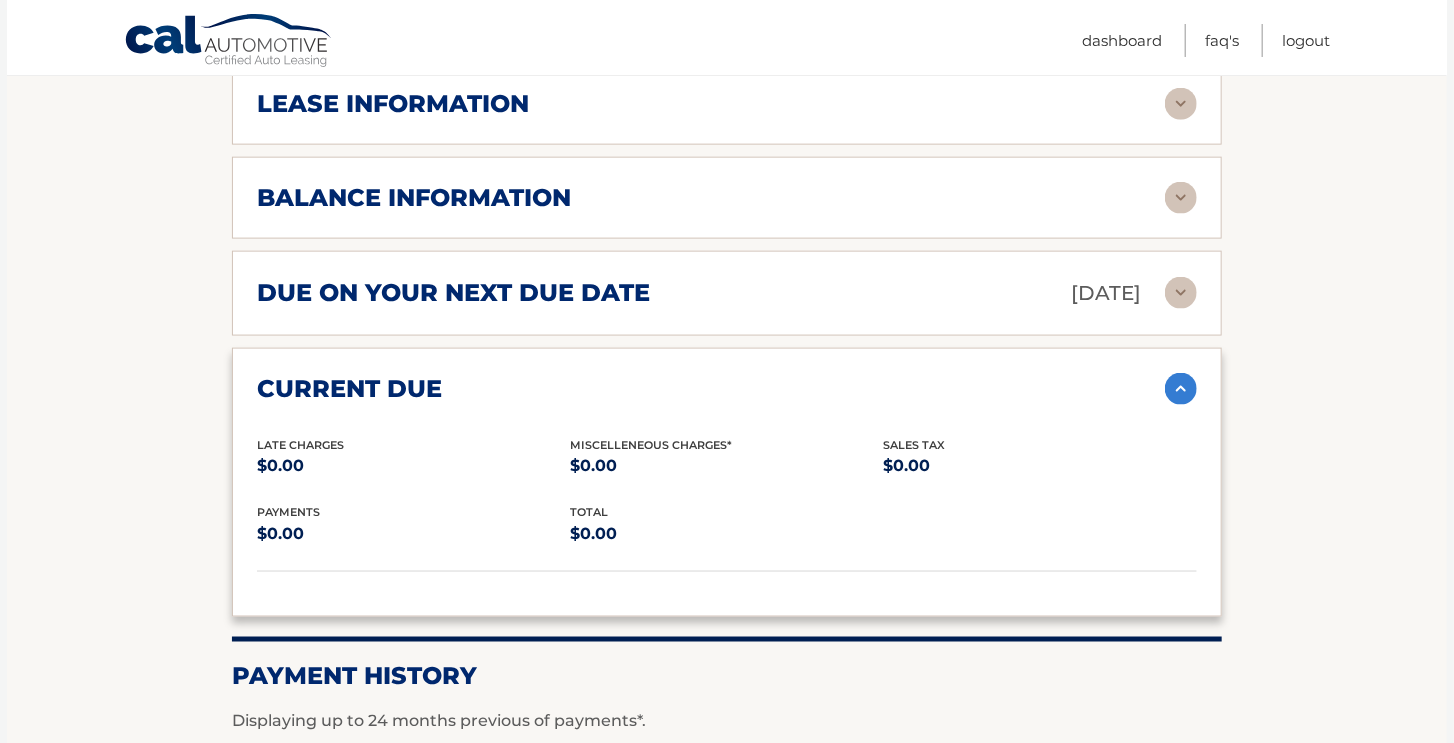 click at bounding box center [1181, 293] 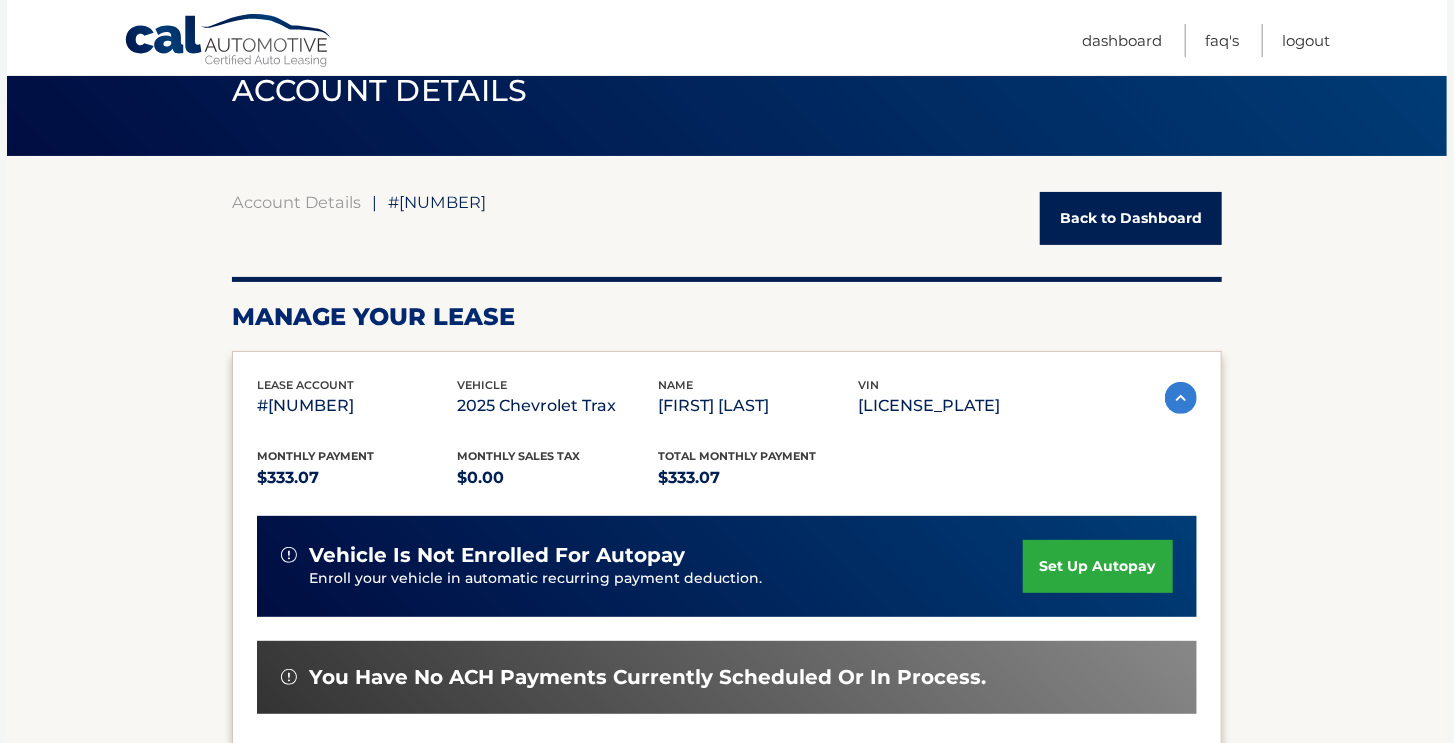 scroll, scrollTop: 0, scrollLeft: 0, axis: both 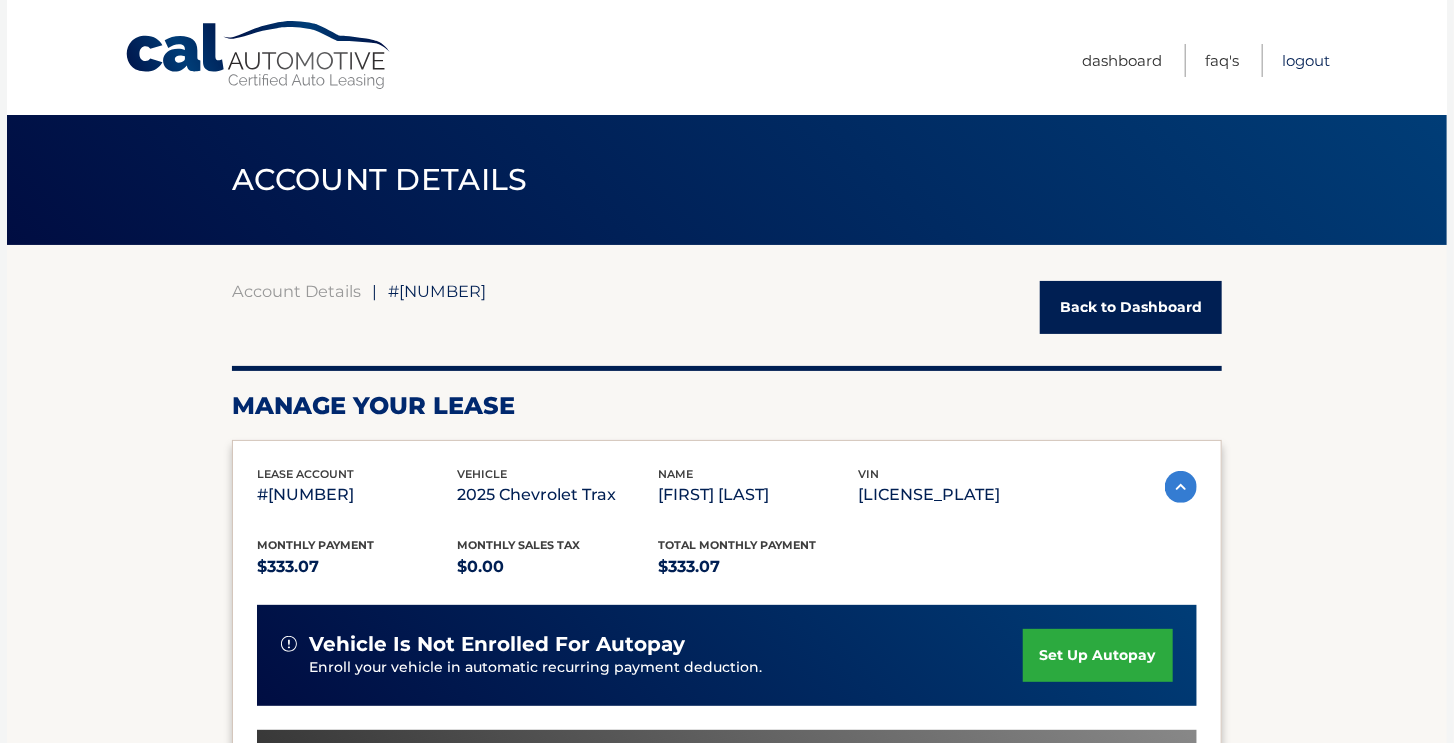 click on "Logout" at bounding box center (1306, 60) 